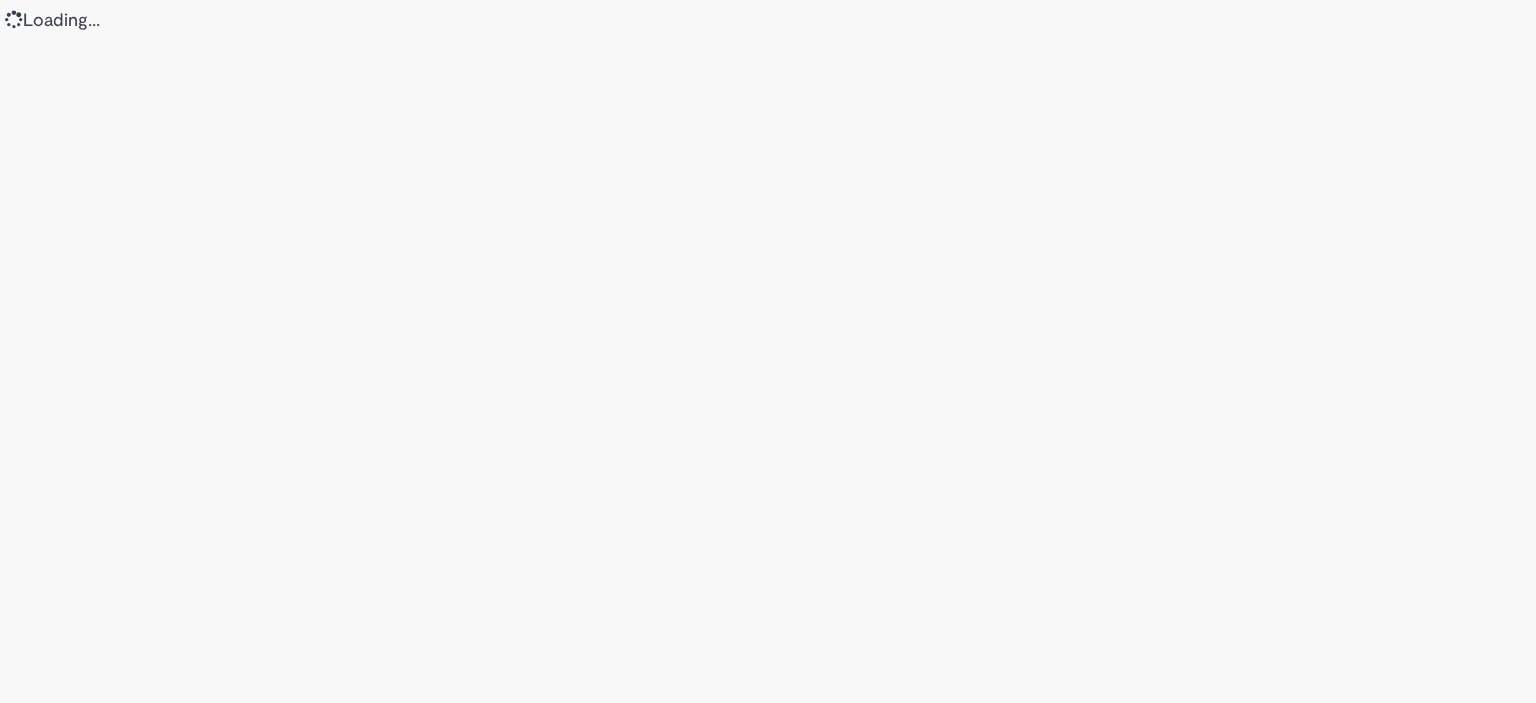 scroll, scrollTop: 0, scrollLeft: 0, axis: both 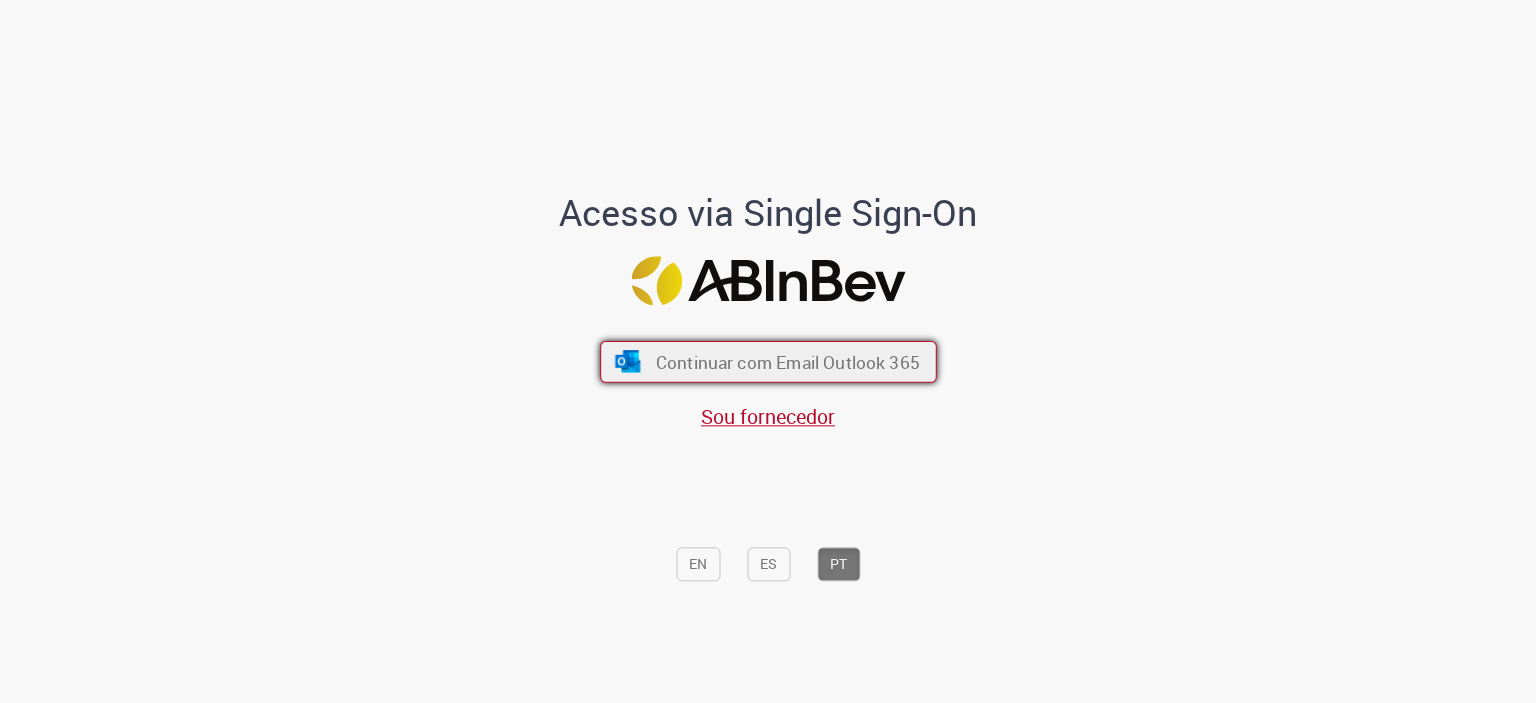 click on "Continuar com Email Outlook 365" at bounding box center [787, 361] 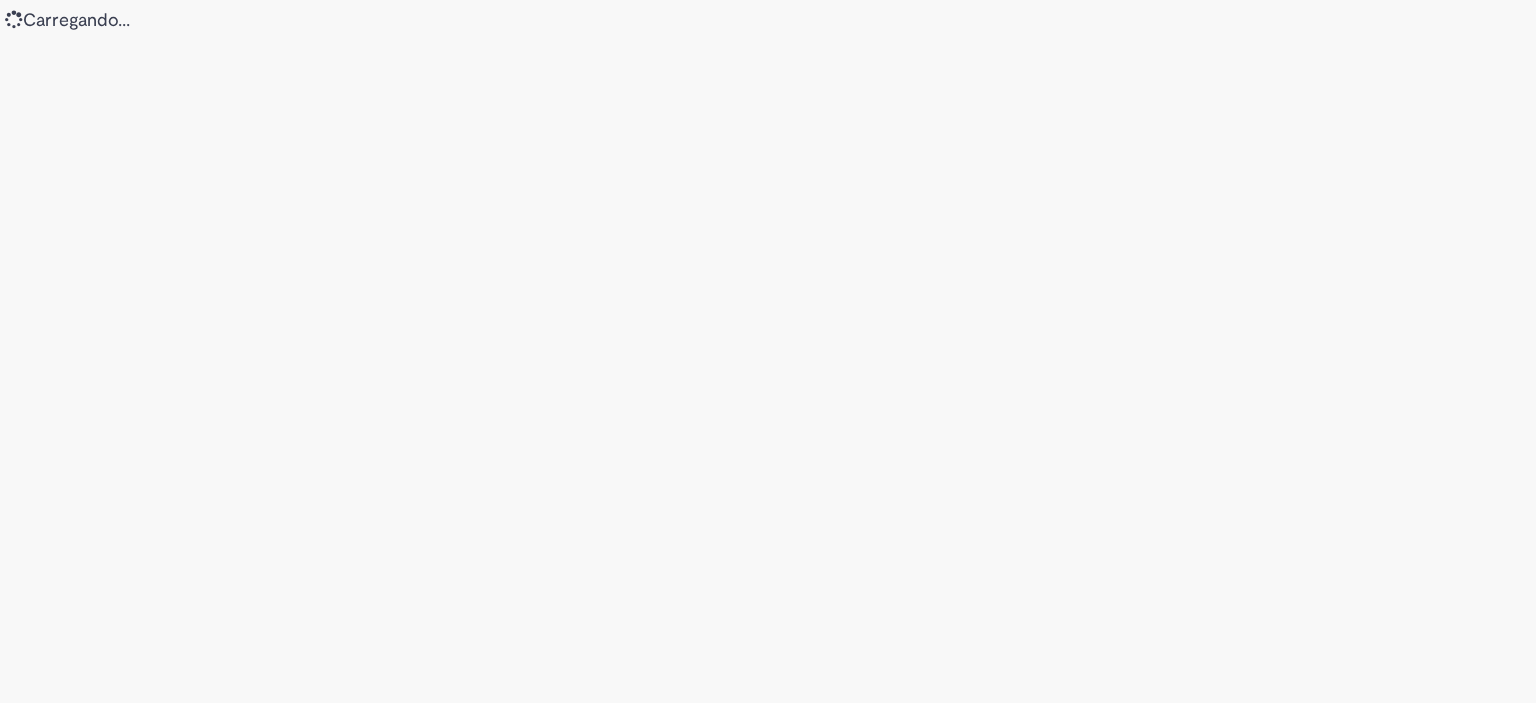 scroll, scrollTop: 0, scrollLeft: 0, axis: both 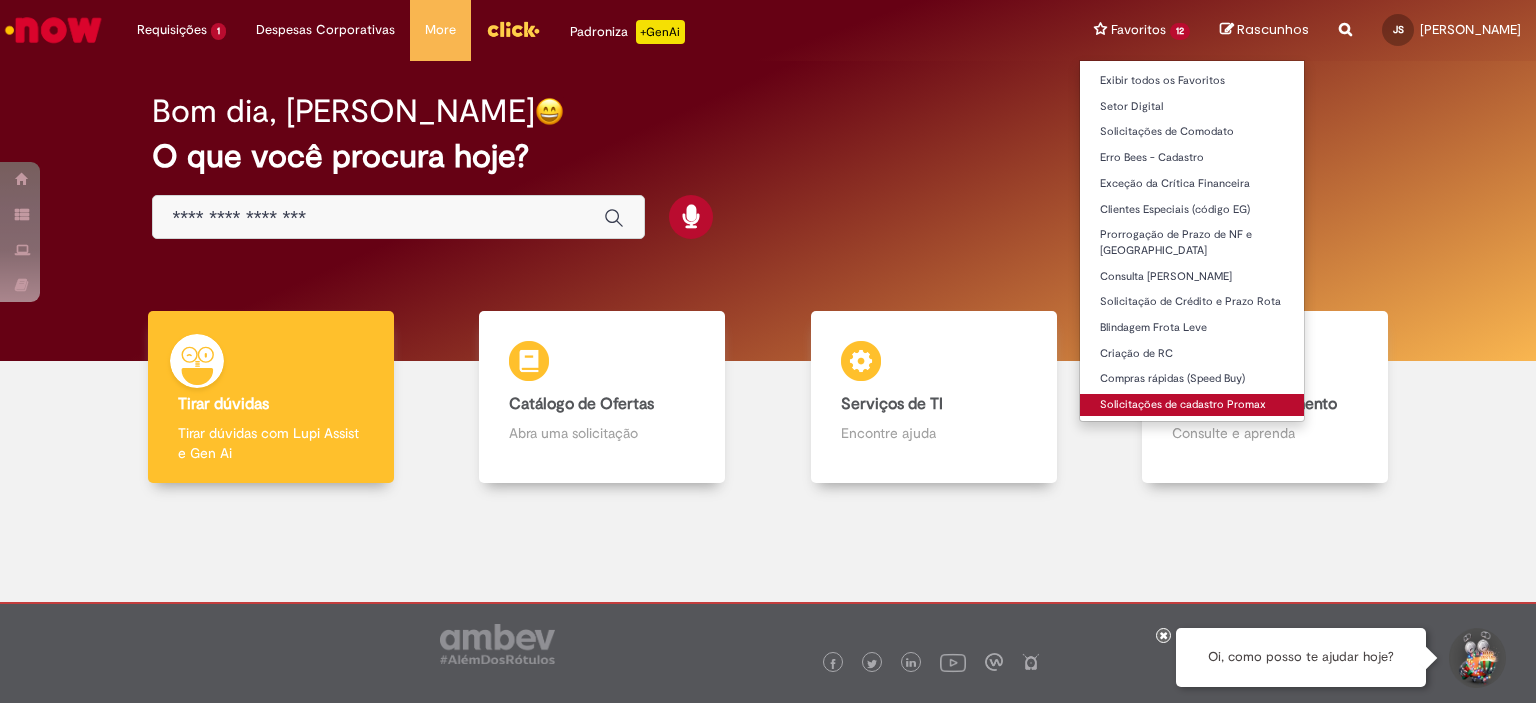 click on "Solicitações de cadastro Promax" at bounding box center (1192, 405) 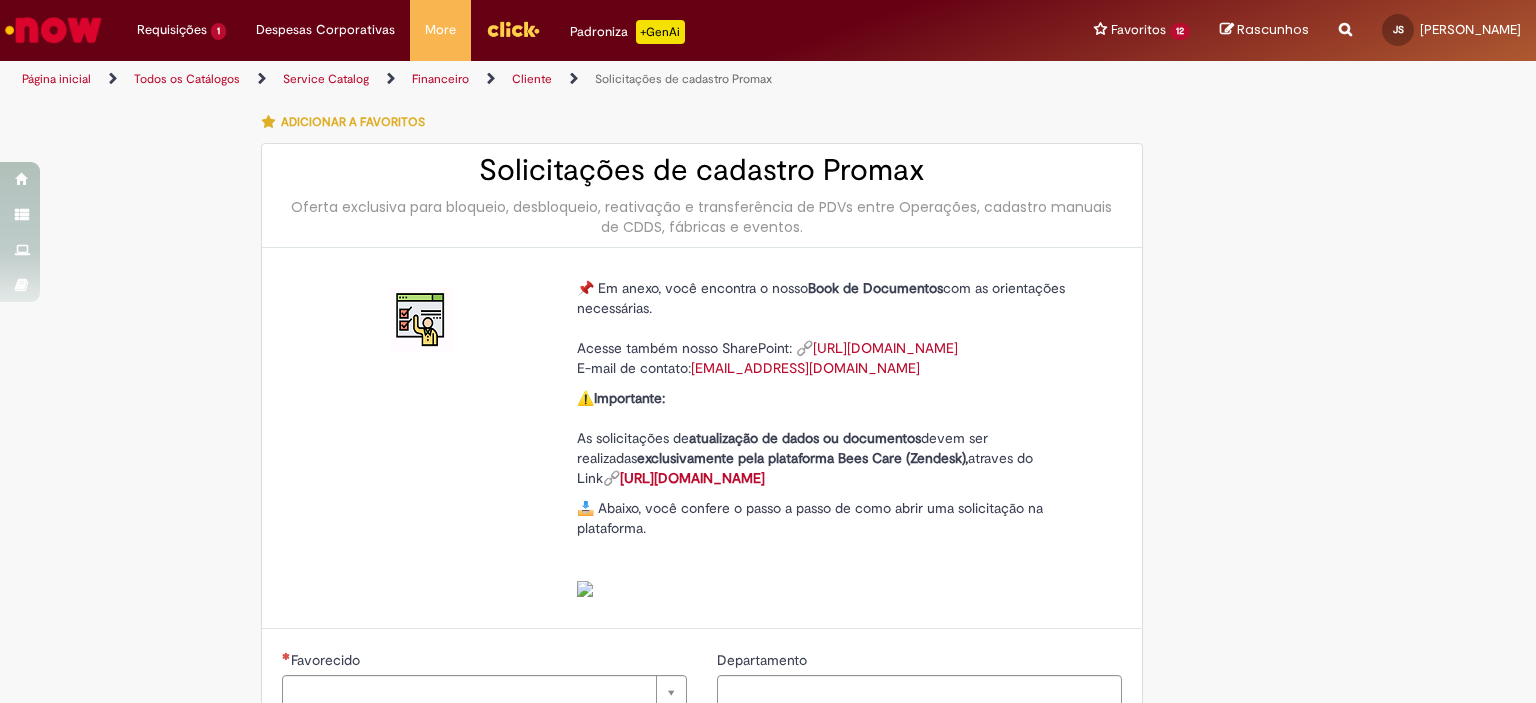 type on "********" 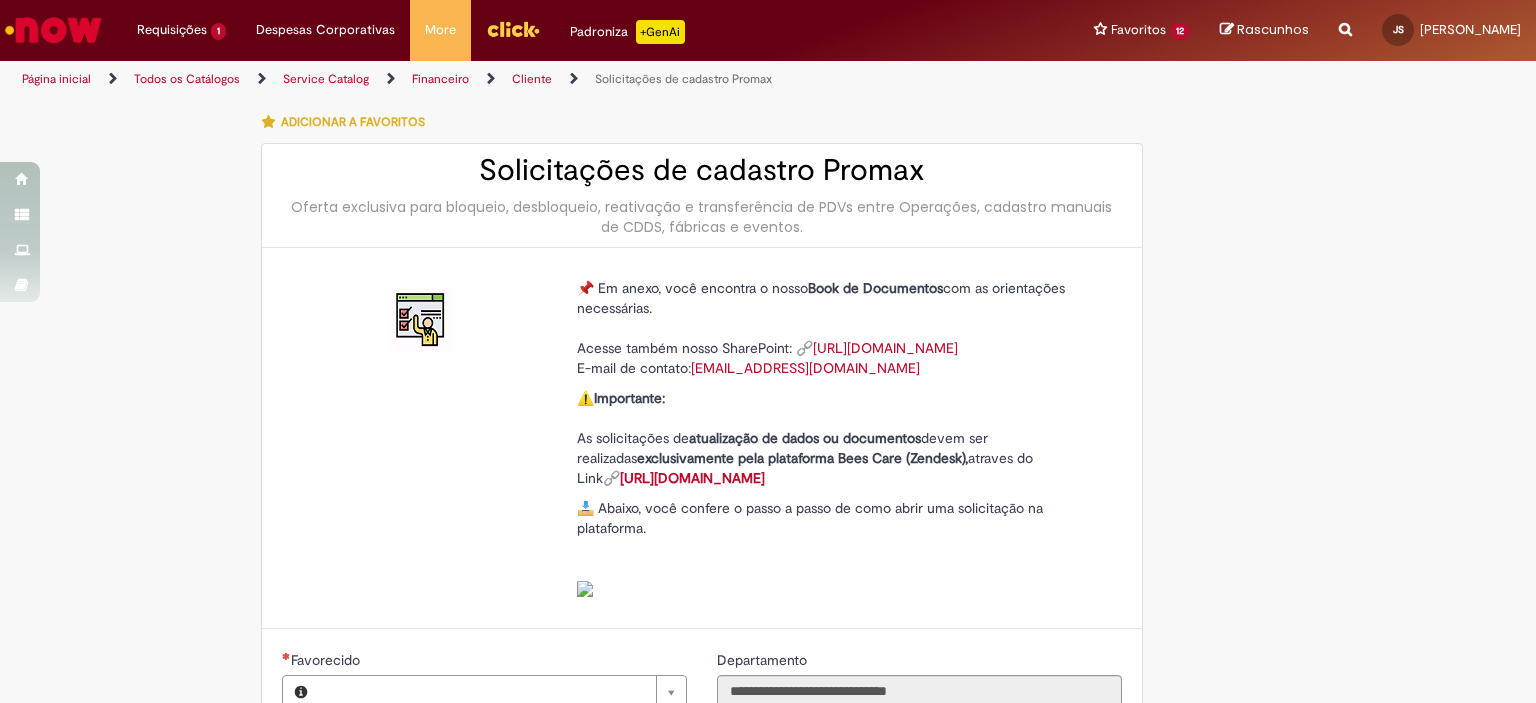 type on "**********" 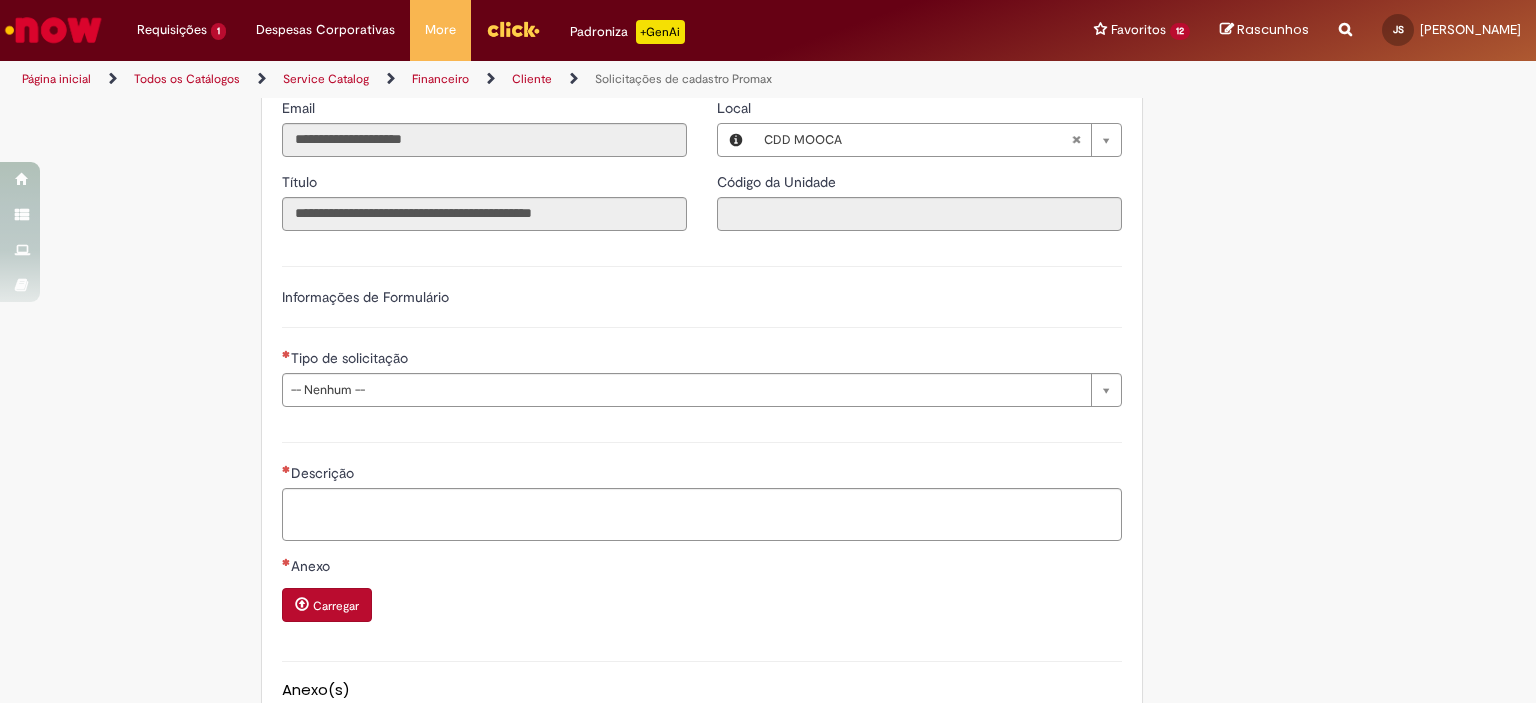scroll, scrollTop: 920, scrollLeft: 0, axis: vertical 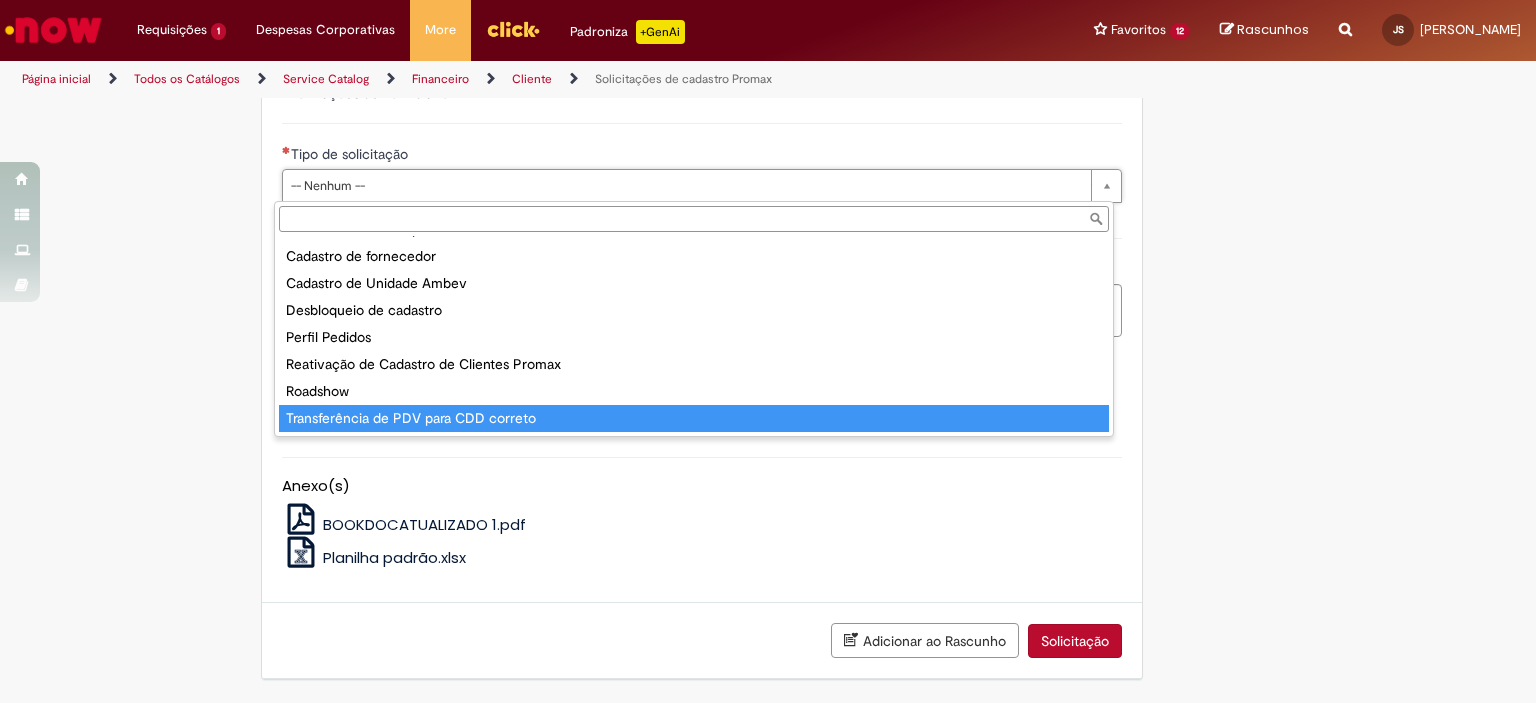type on "**********" 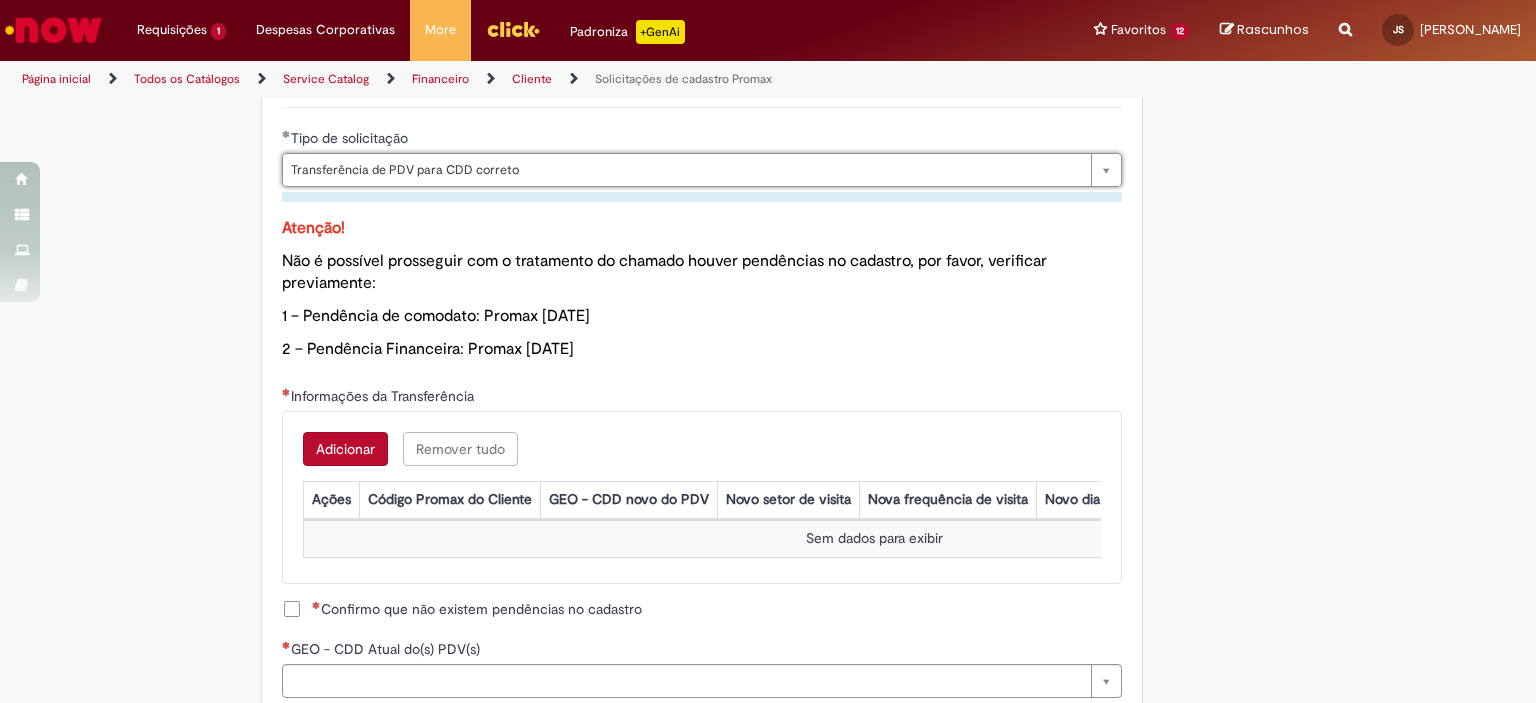 click on "Adicionar" at bounding box center [345, 449] 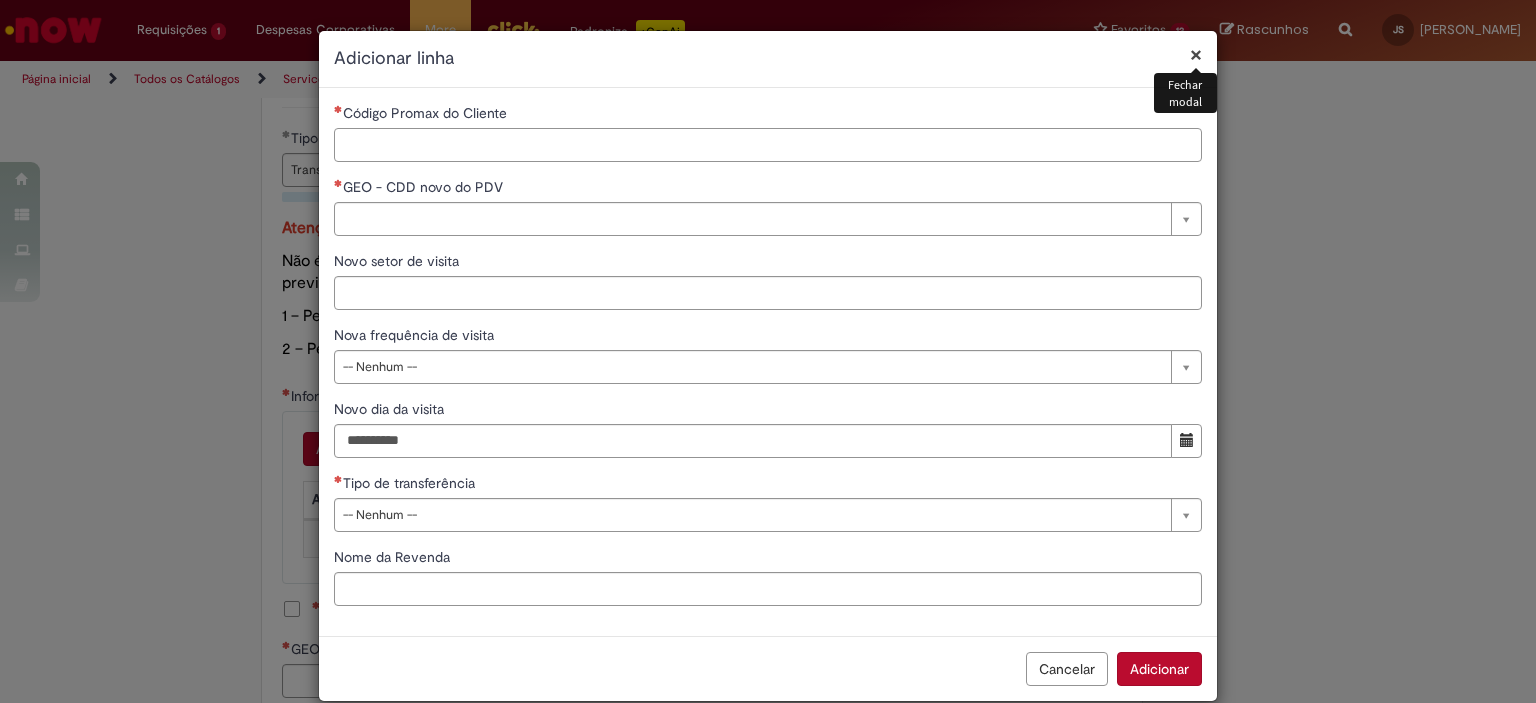 click on "Código Promax do Cliente" at bounding box center (768, 145) 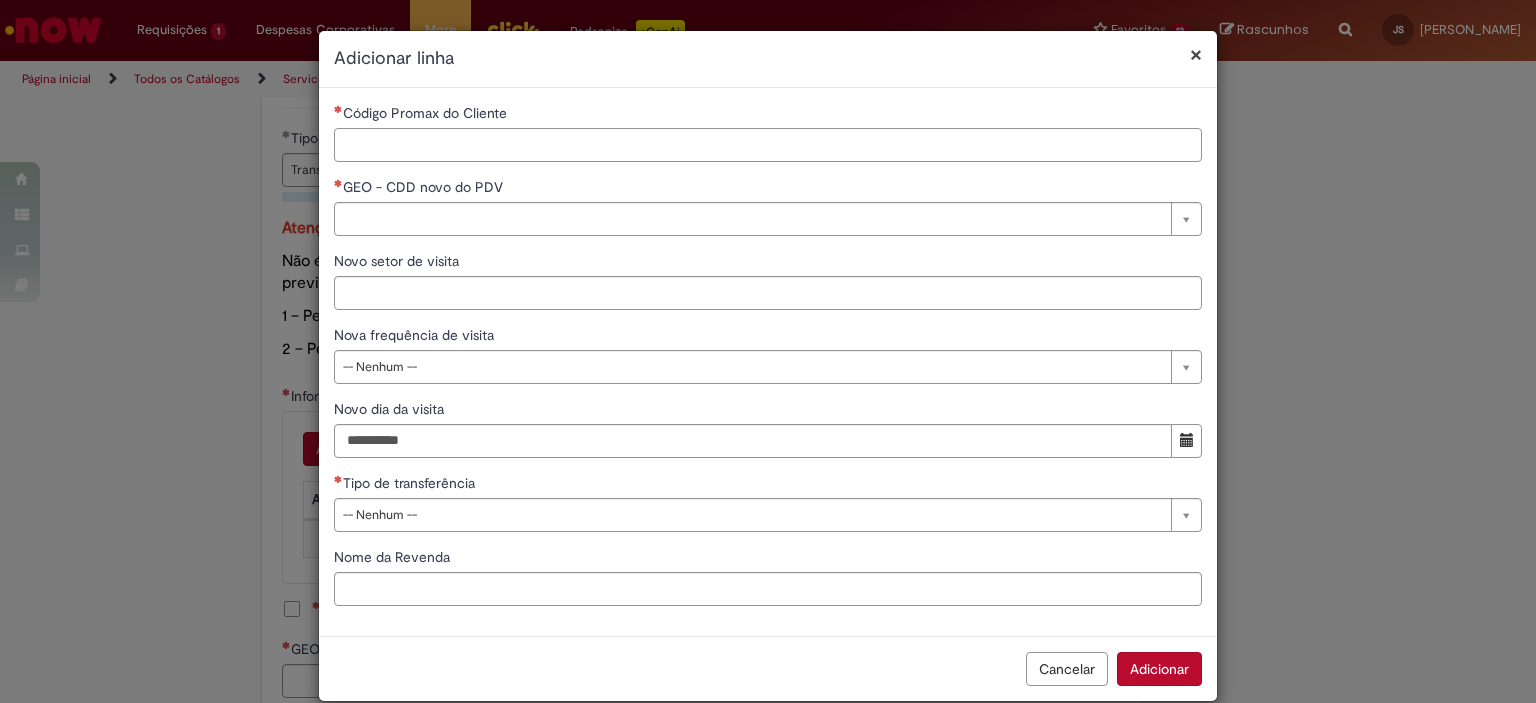 paste on "*****" 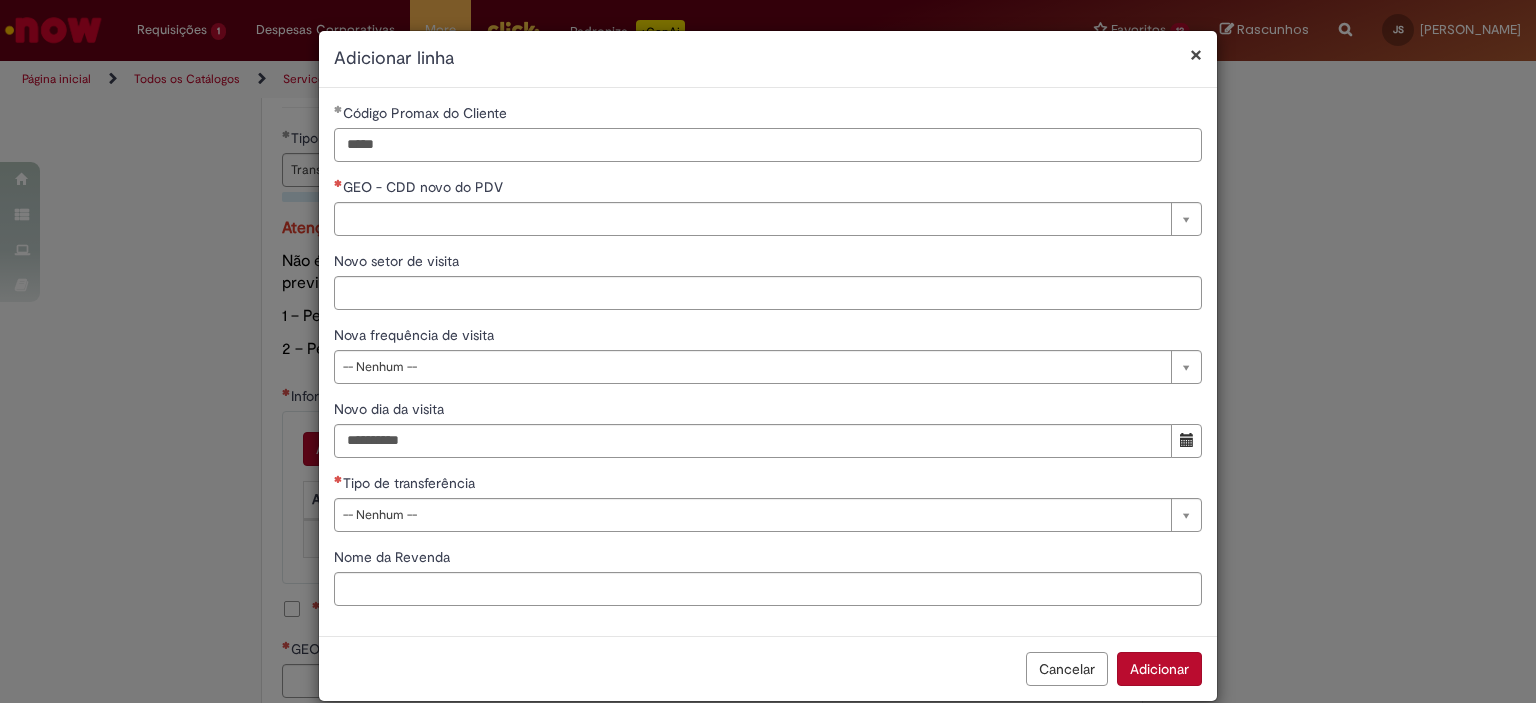type on "*****" 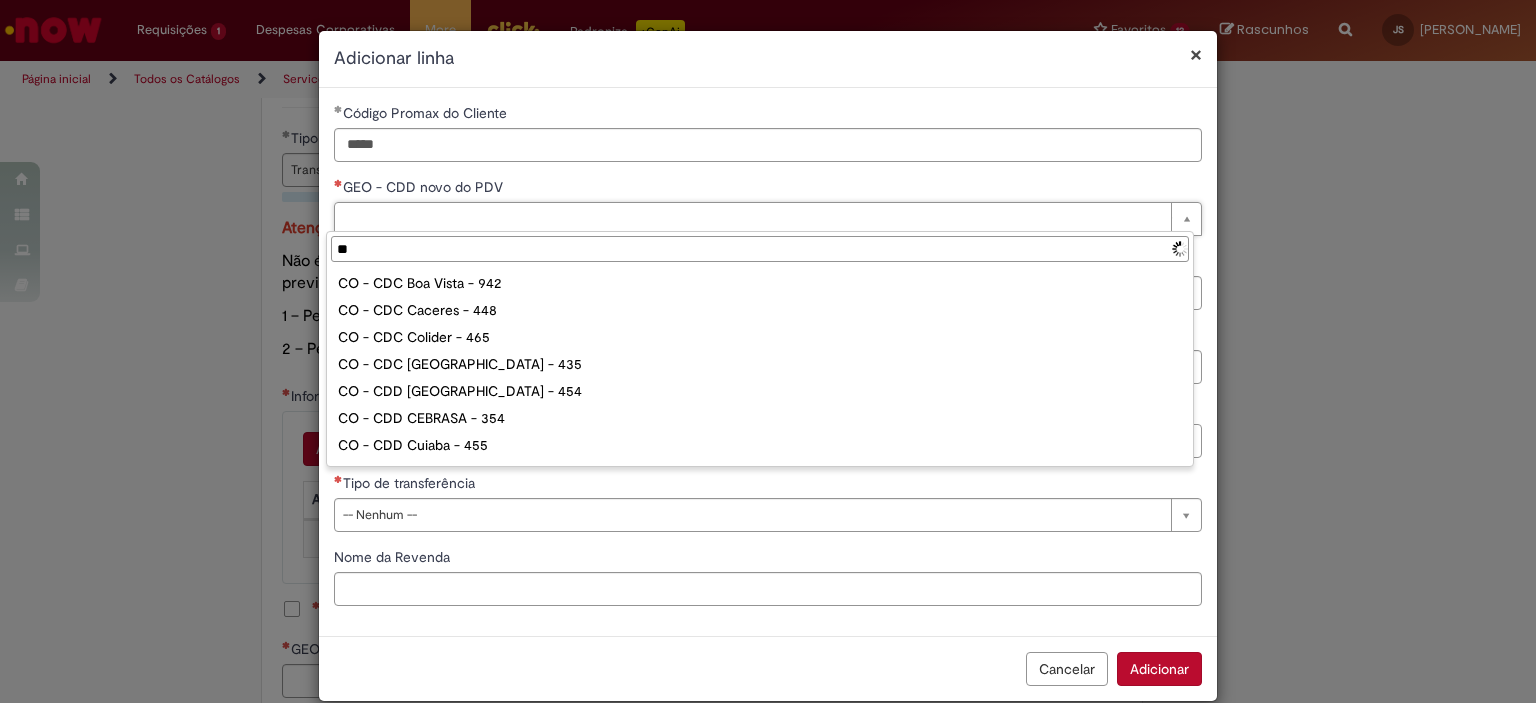 type on "***" 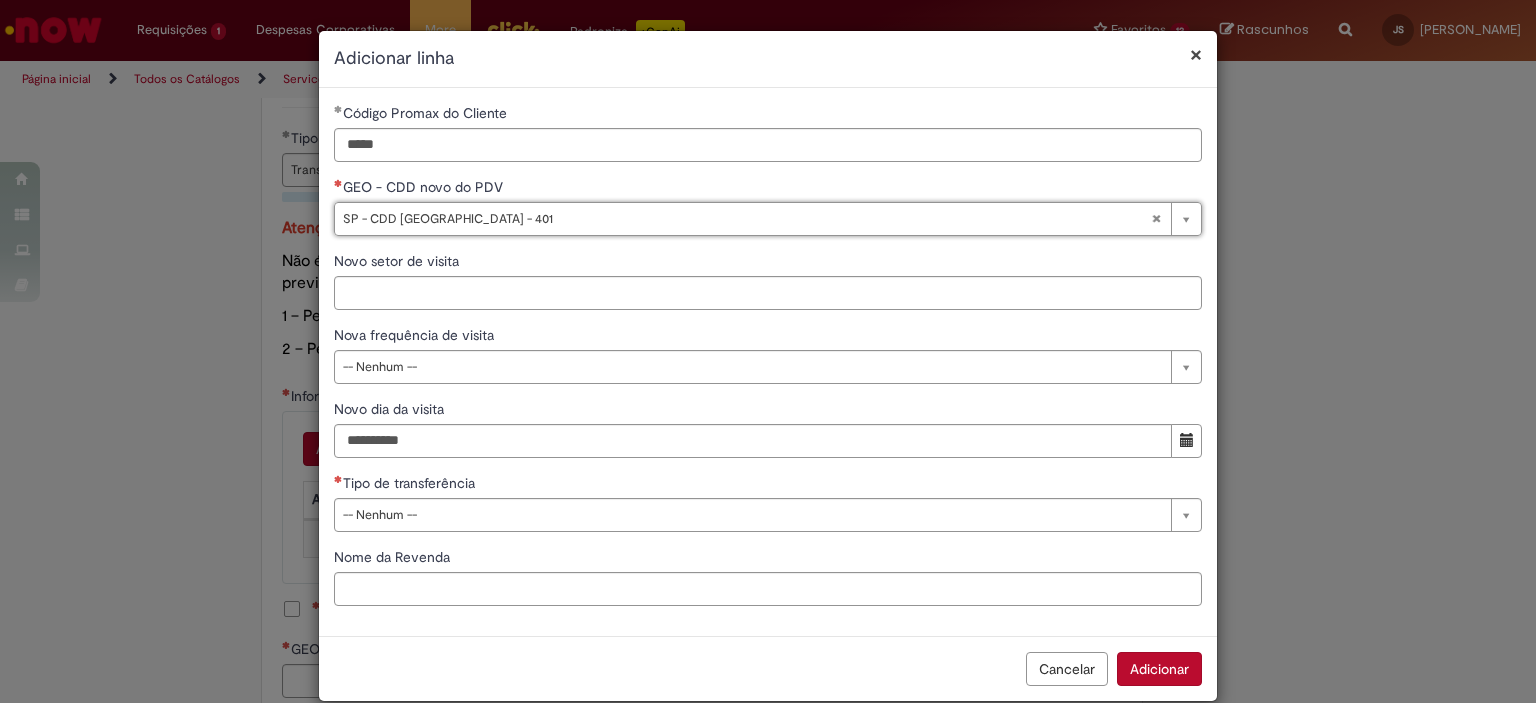 type on "**********" 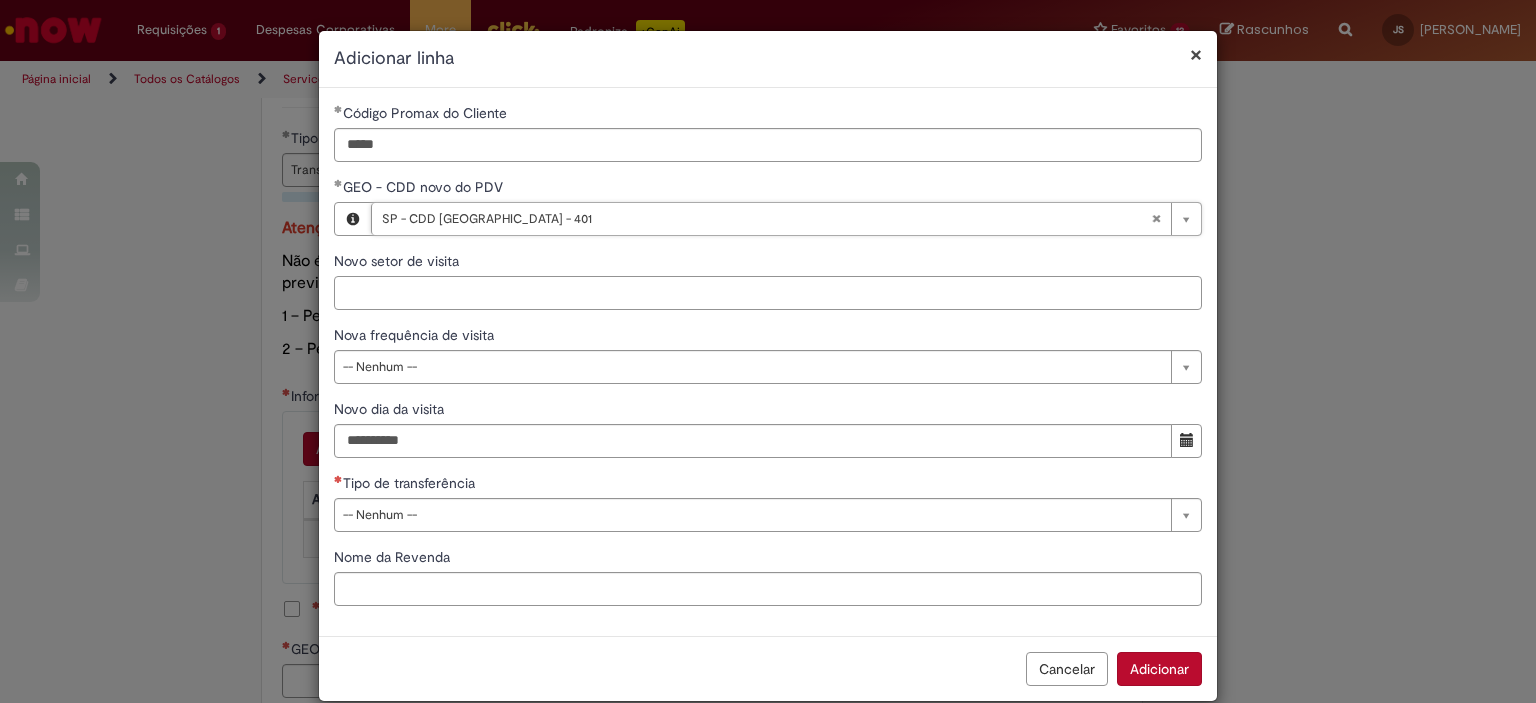 click on "Novo setor de visita" at bounding box center [768, 293] 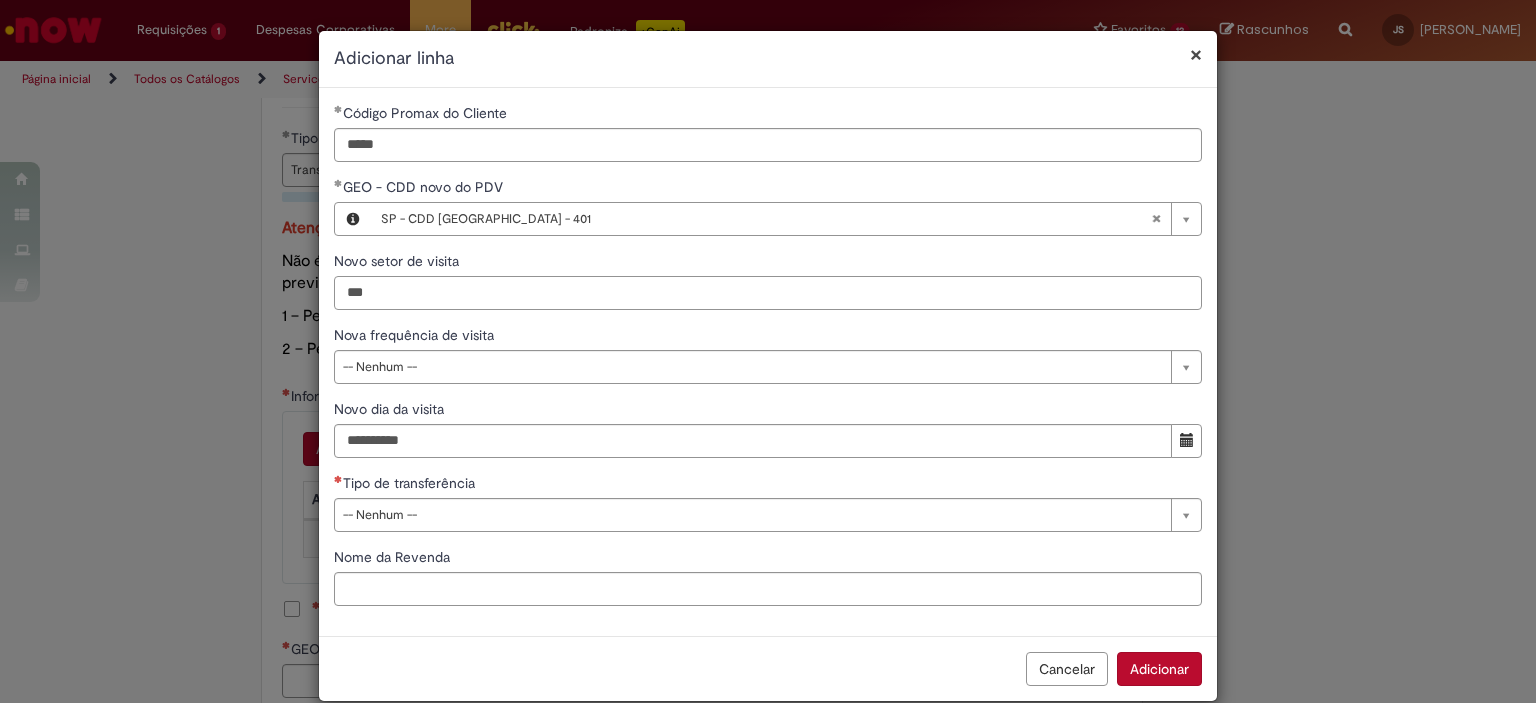 type on "***" 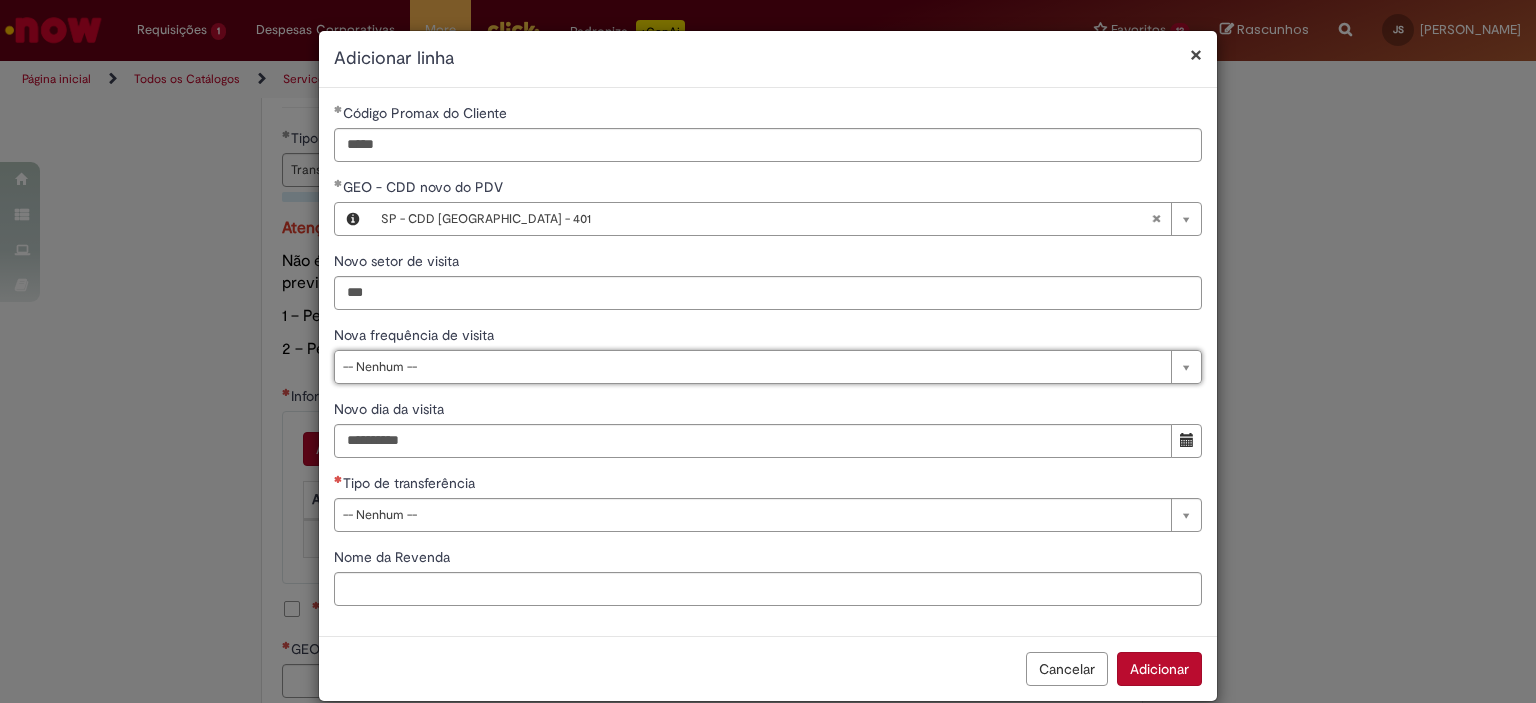 click on "Nova frequência de visita" at bounding box center (768, 337) 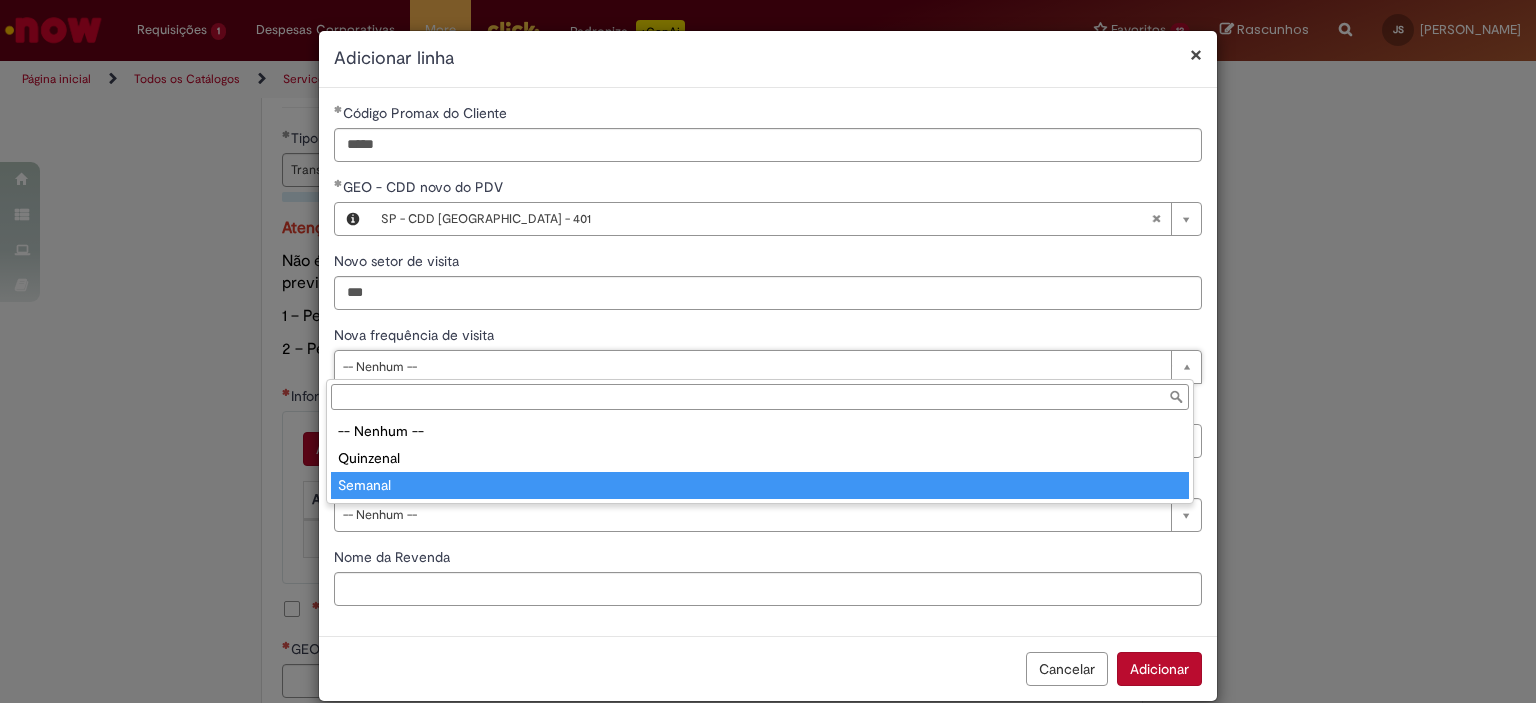 type on "*******" 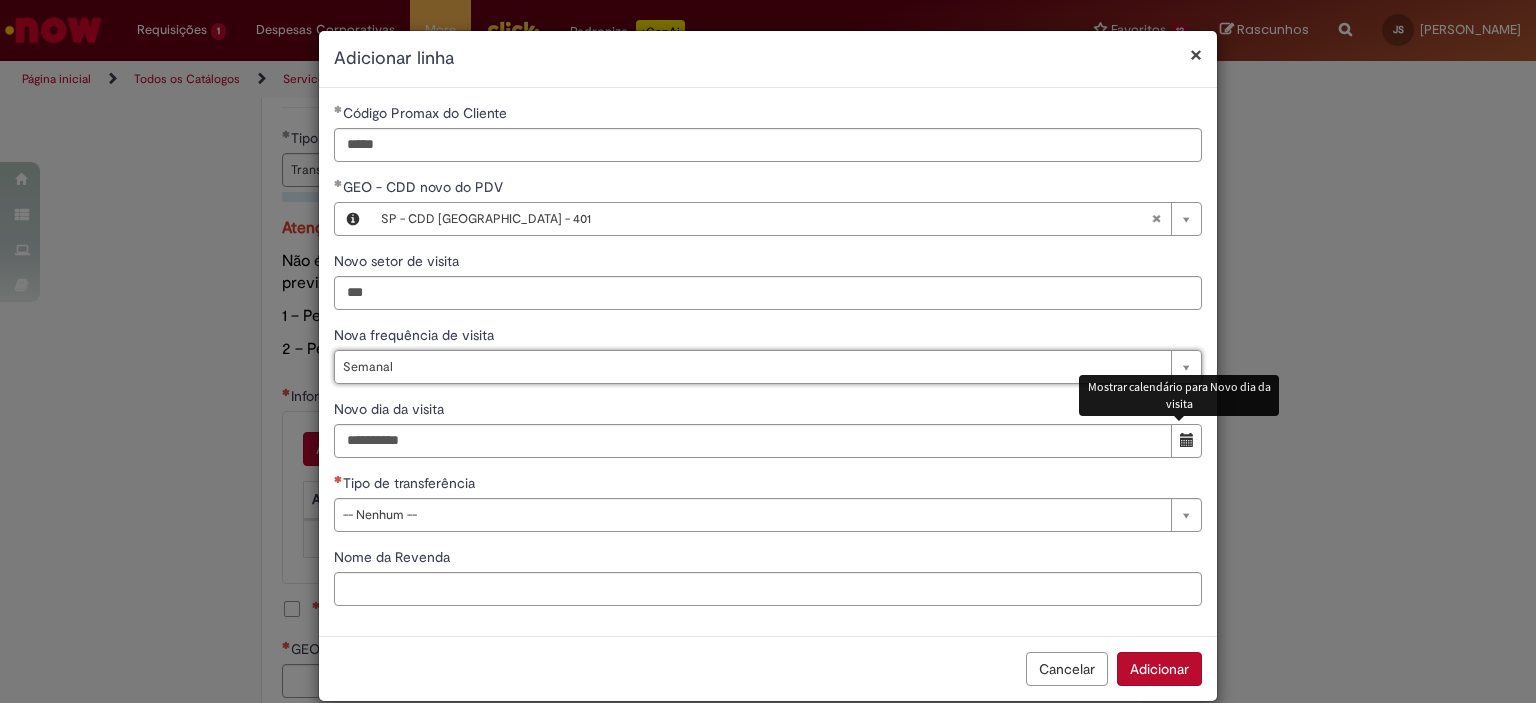 click at bounding box center [1186, 441] 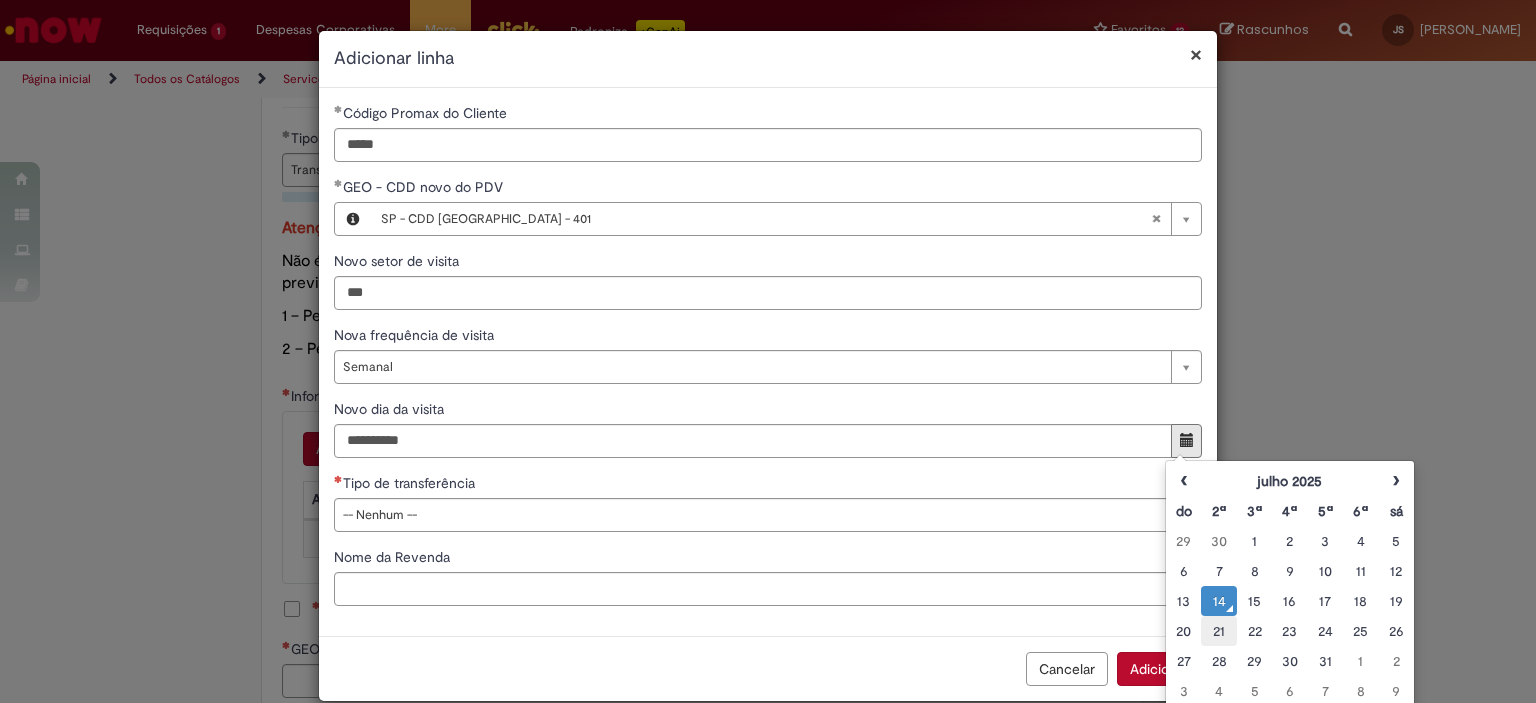 click on "21" at bounding box center (1218, 631) 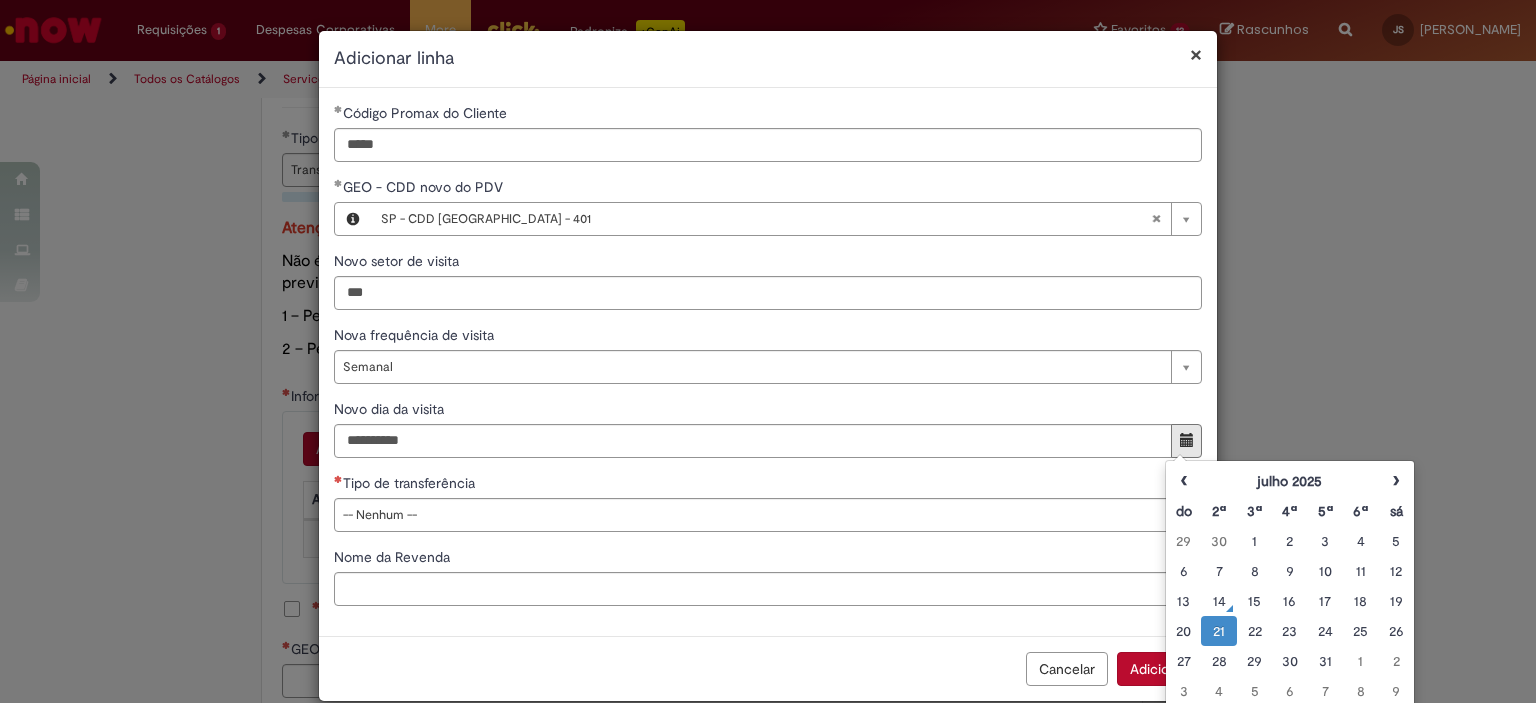 click on "21" at bounding box center (1218, 631) 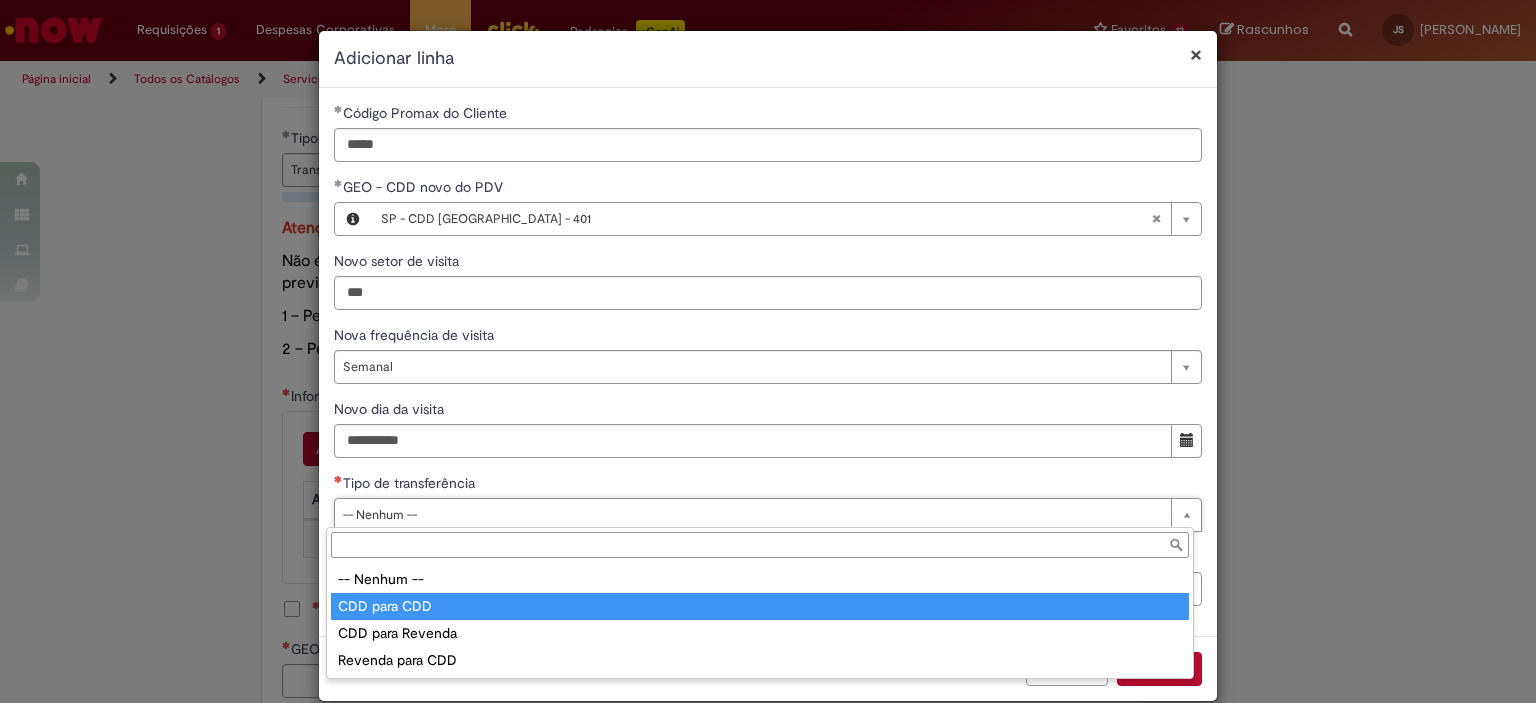 type on "**********" 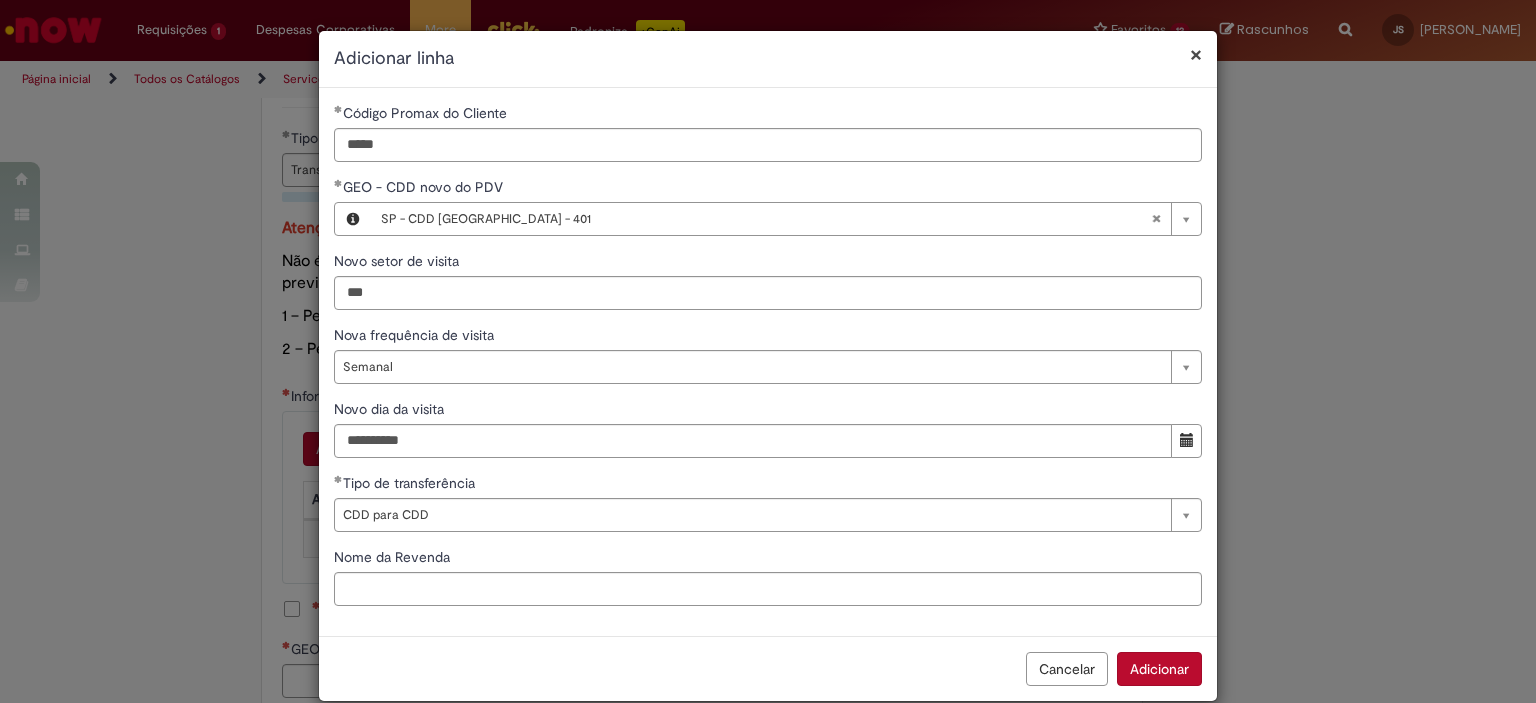 click on "Adicionar" at bounding box center [1159, 669] 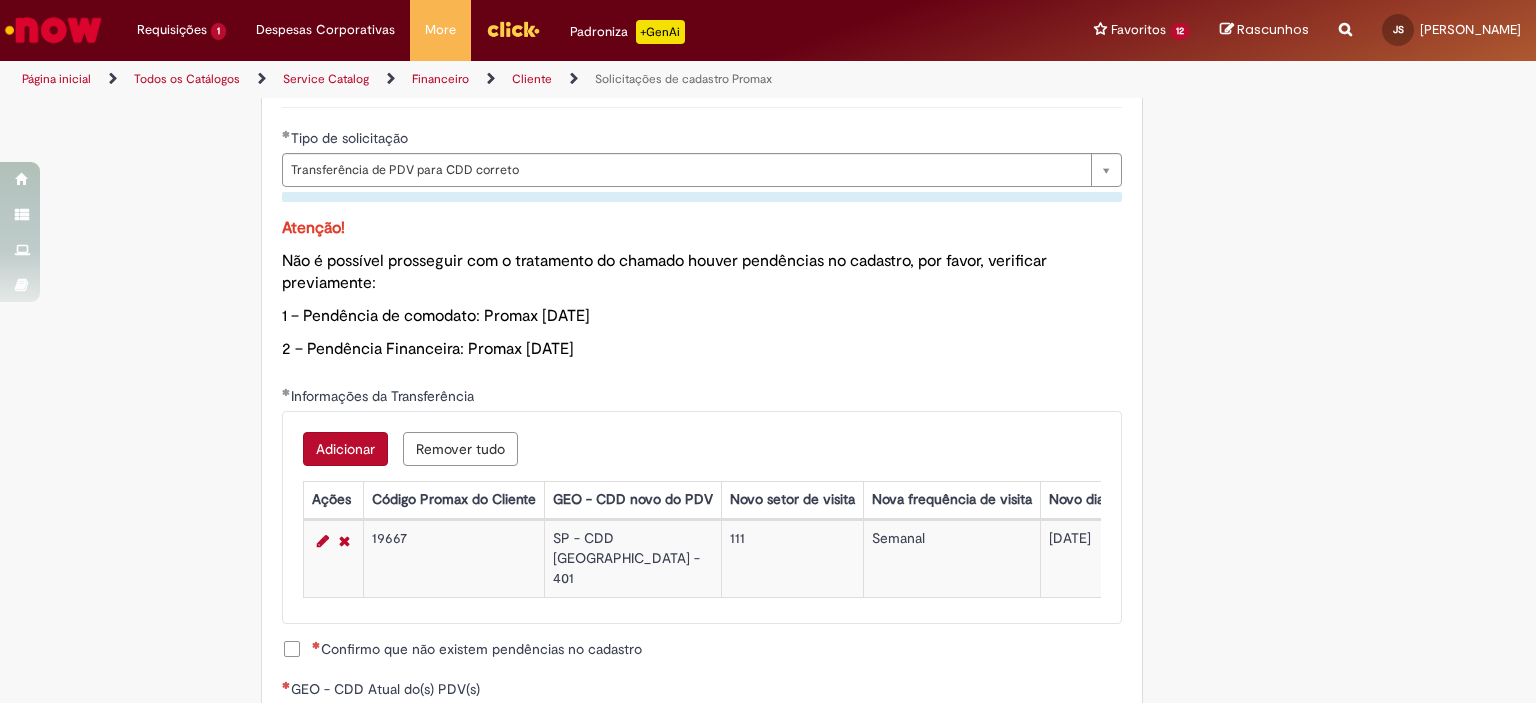 click on "Confirmo que não existem pendências no cadastro" at bounding box center (477, 649) 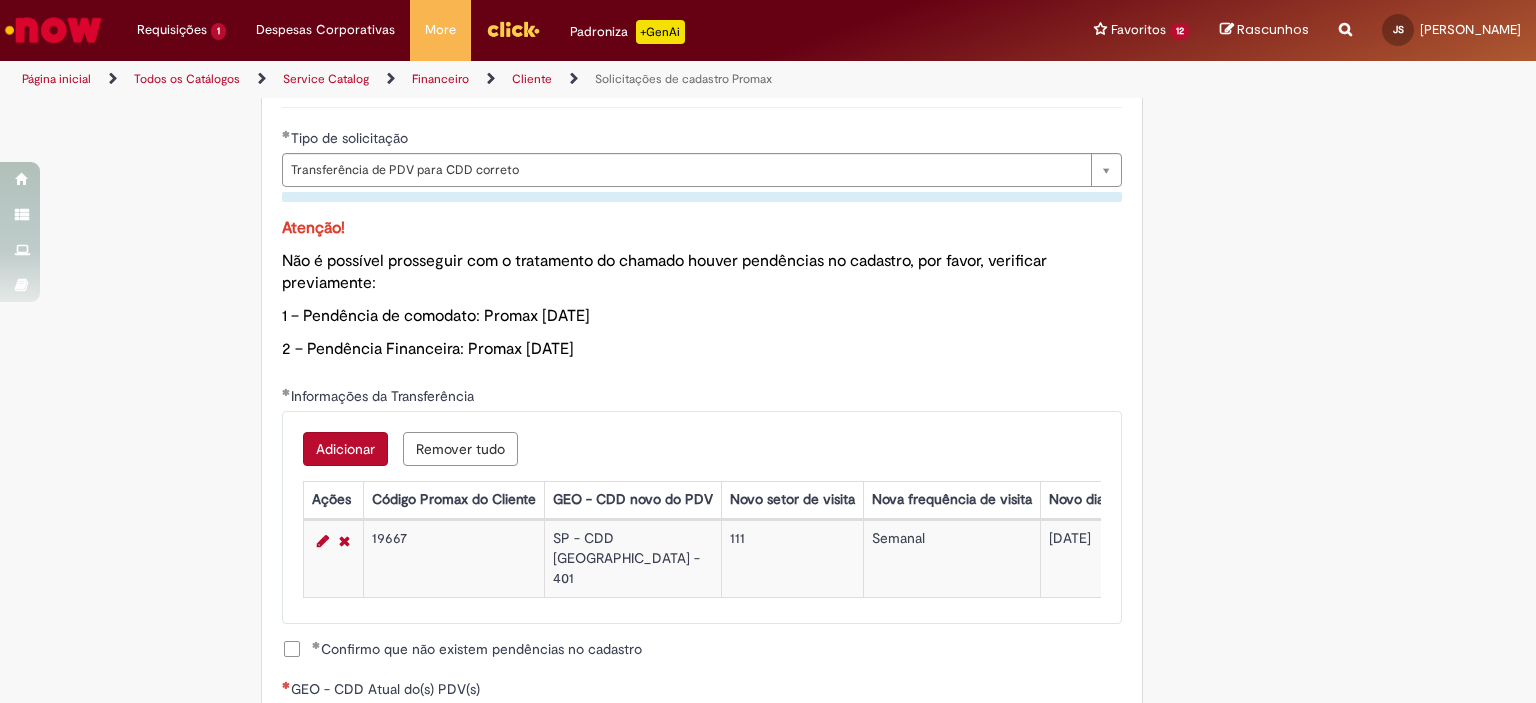 scroll, scrollTop: 1320, scrollLeft: 0, axis: vertical 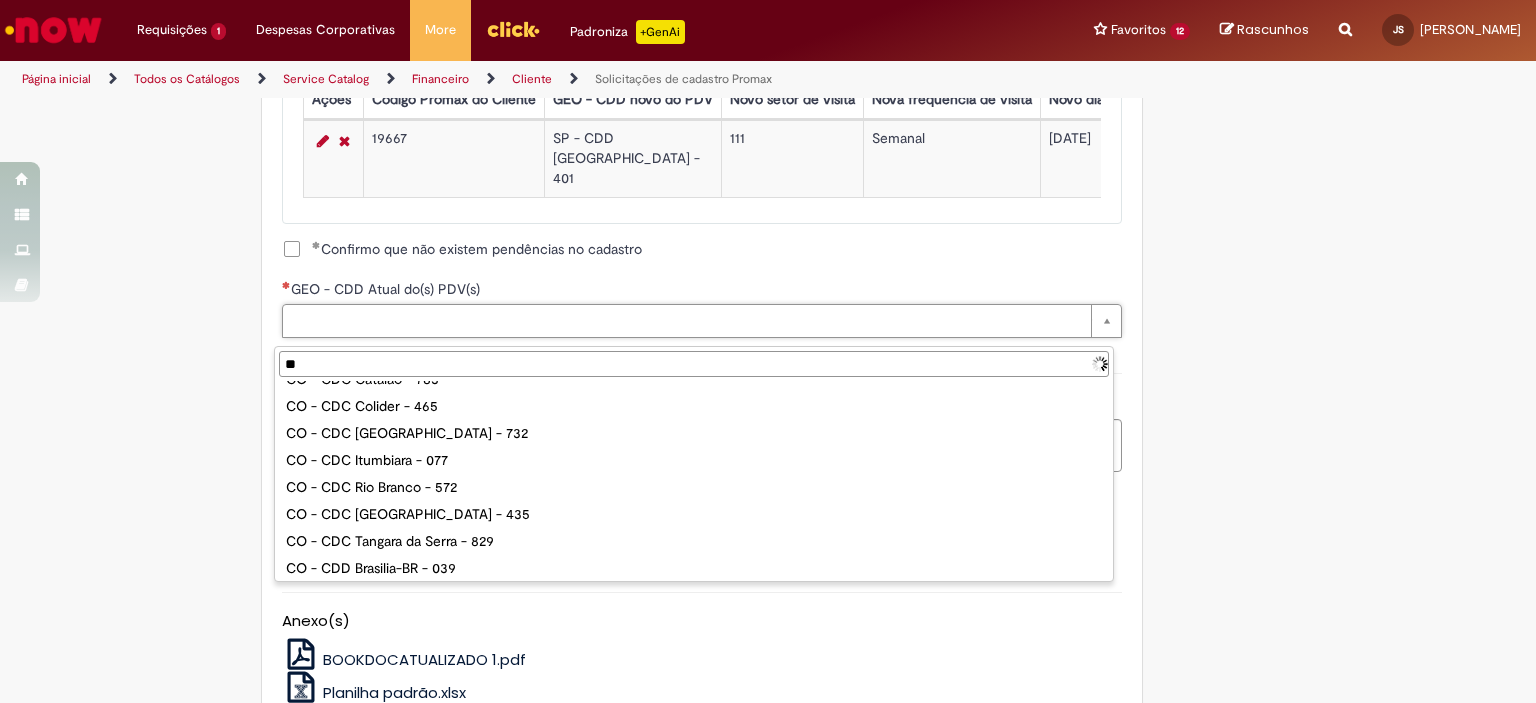 type on "***" 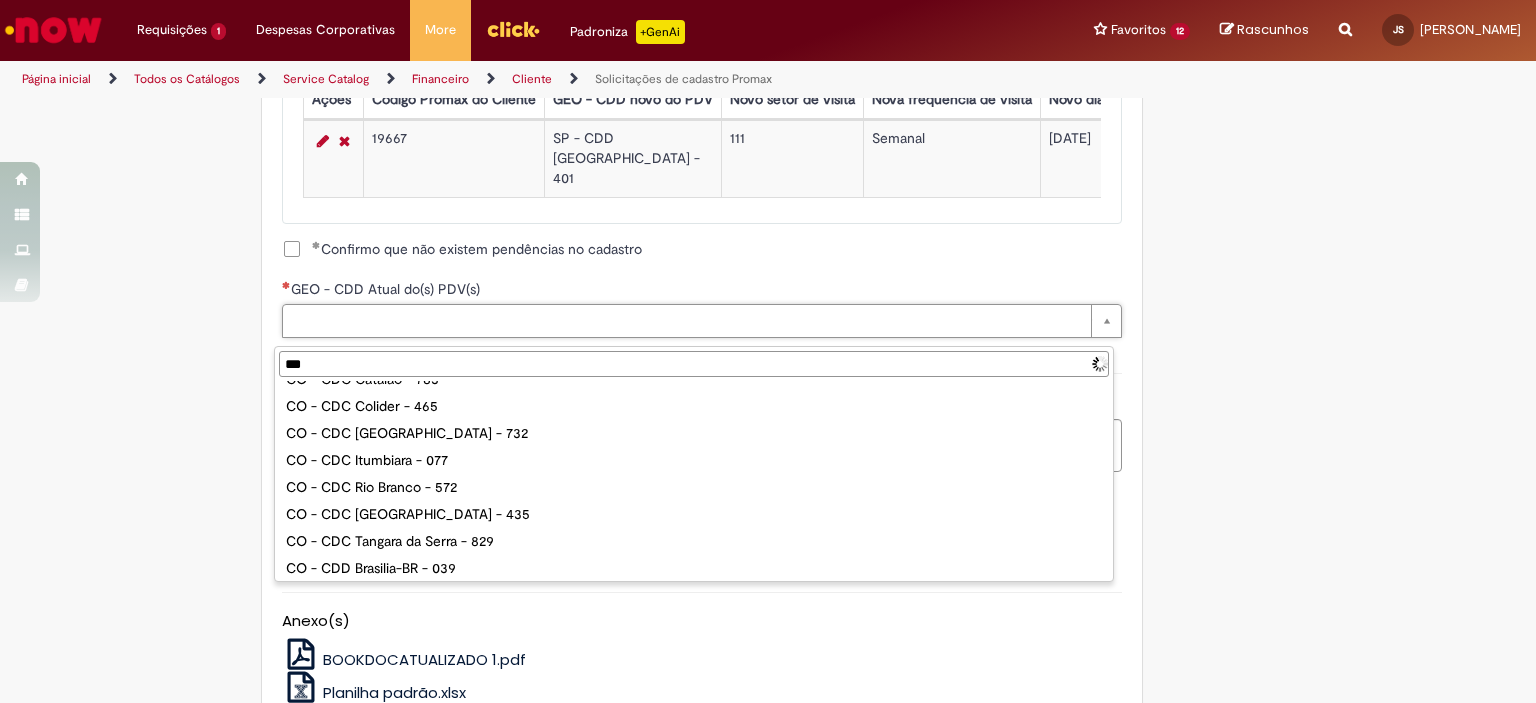 scroll, scrollTop: 0, scrollLeft: 0, axis: both 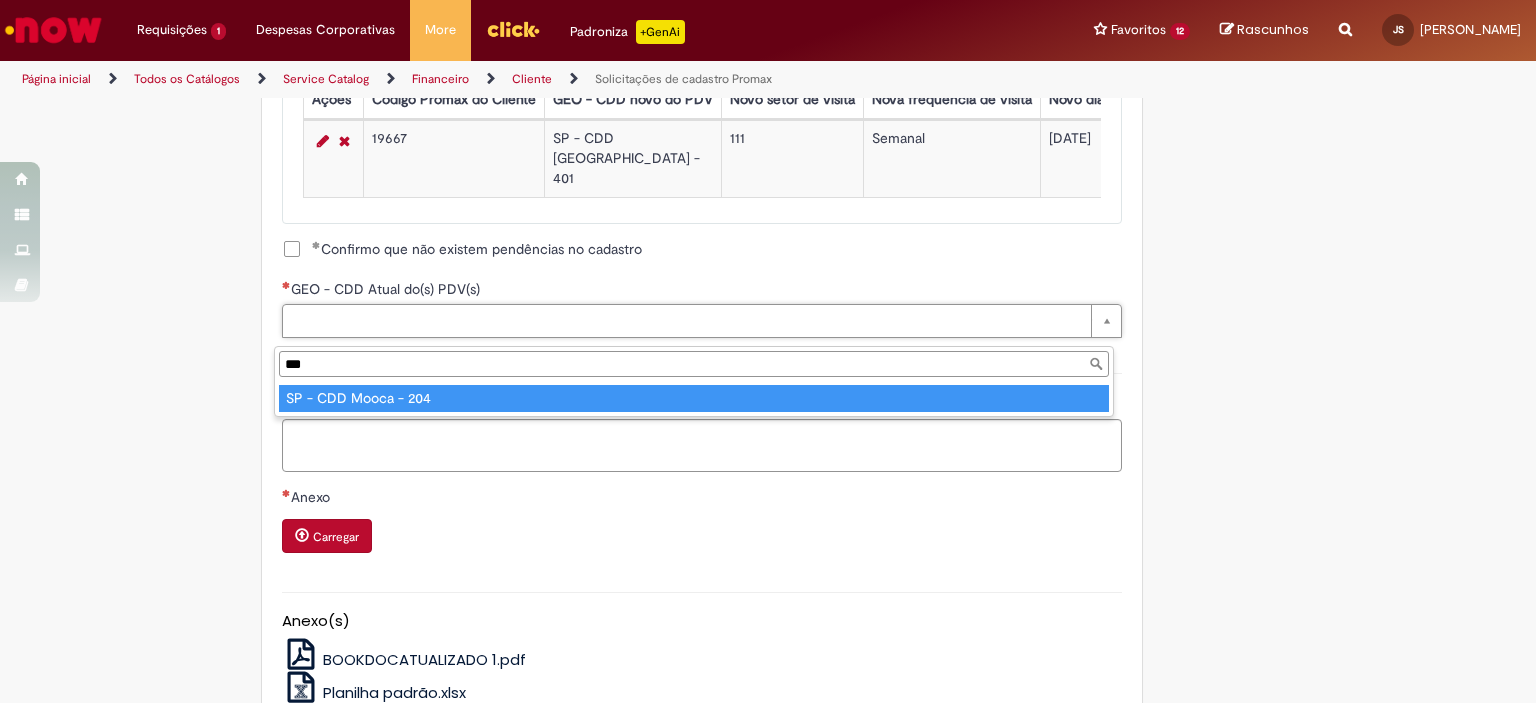 type on "**********" 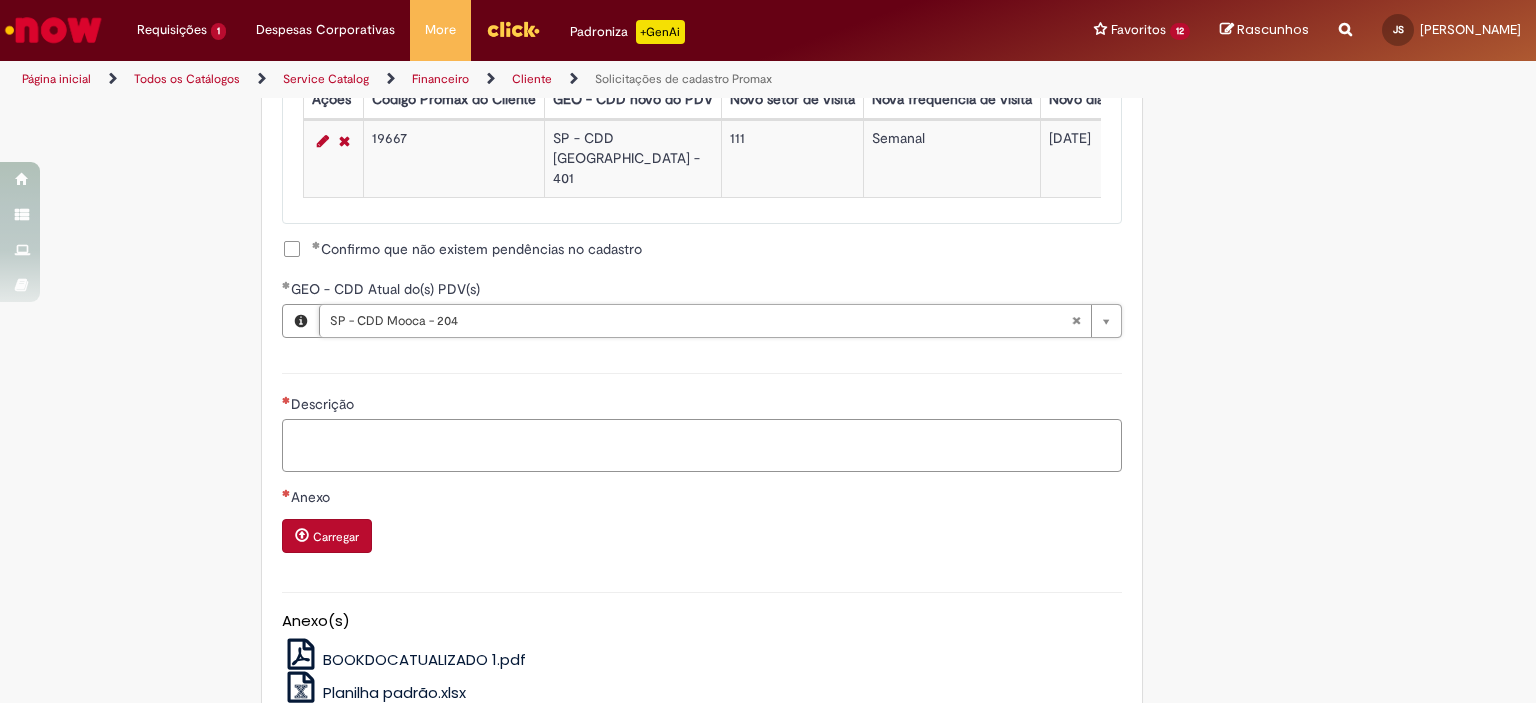 click on "Descrição" at bounding box center (702, 446) 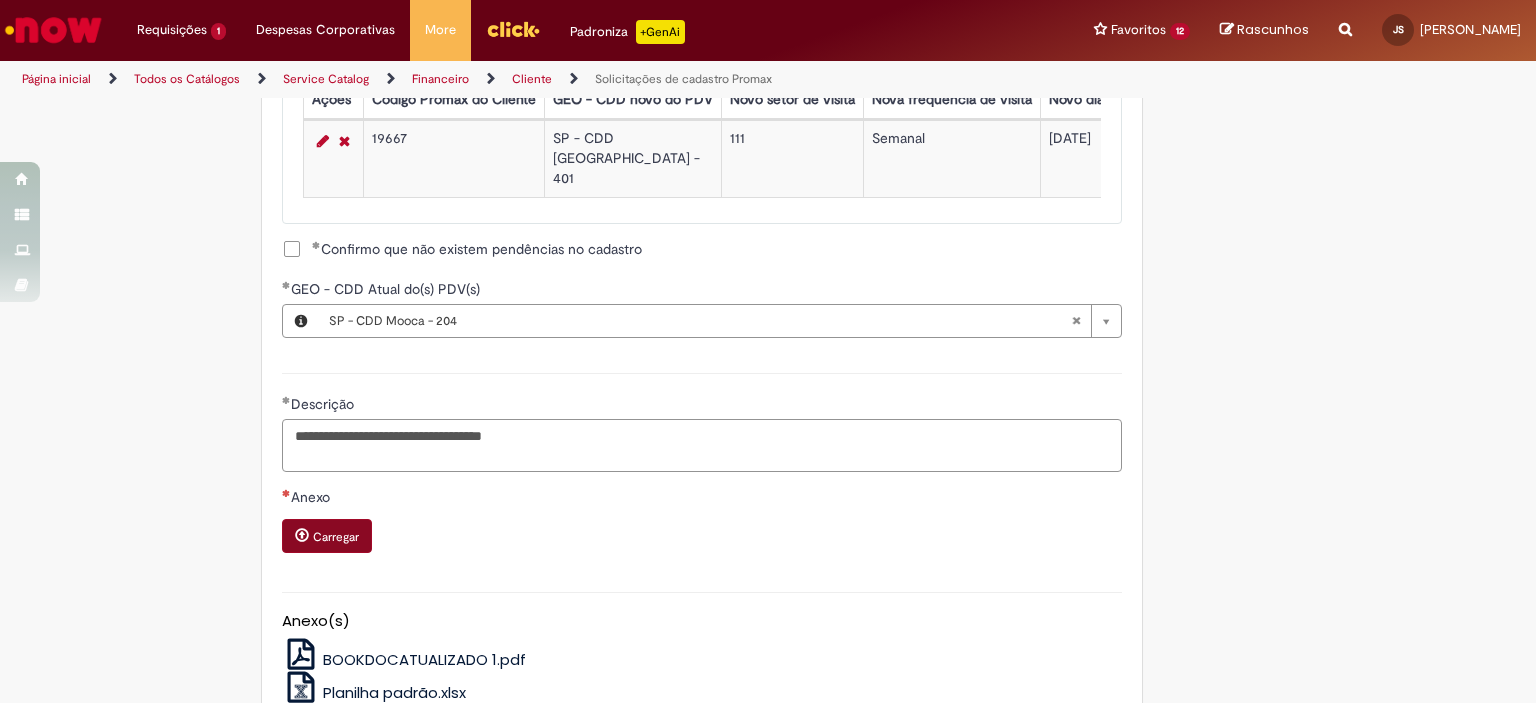 type on "**********" 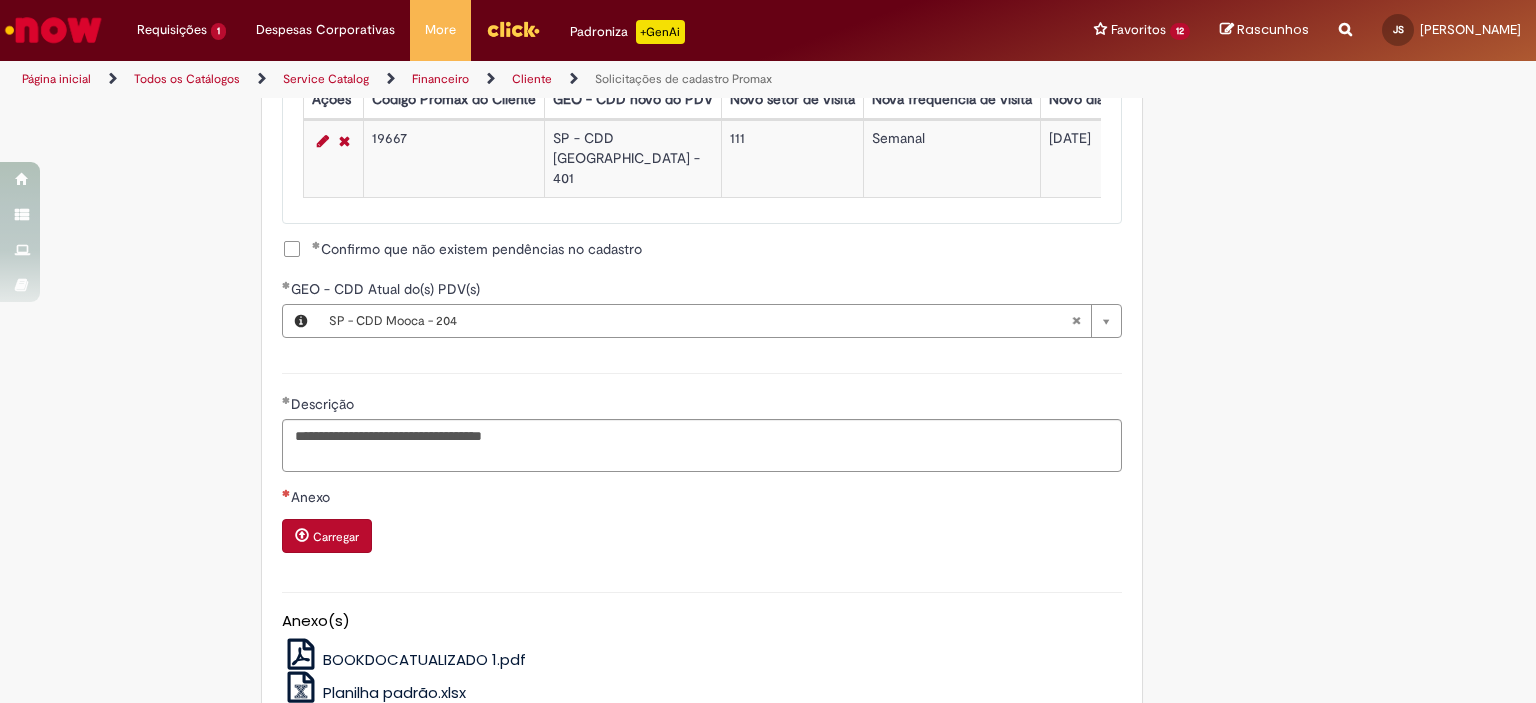 click on "Carregar" at bounding box center [327, 536] 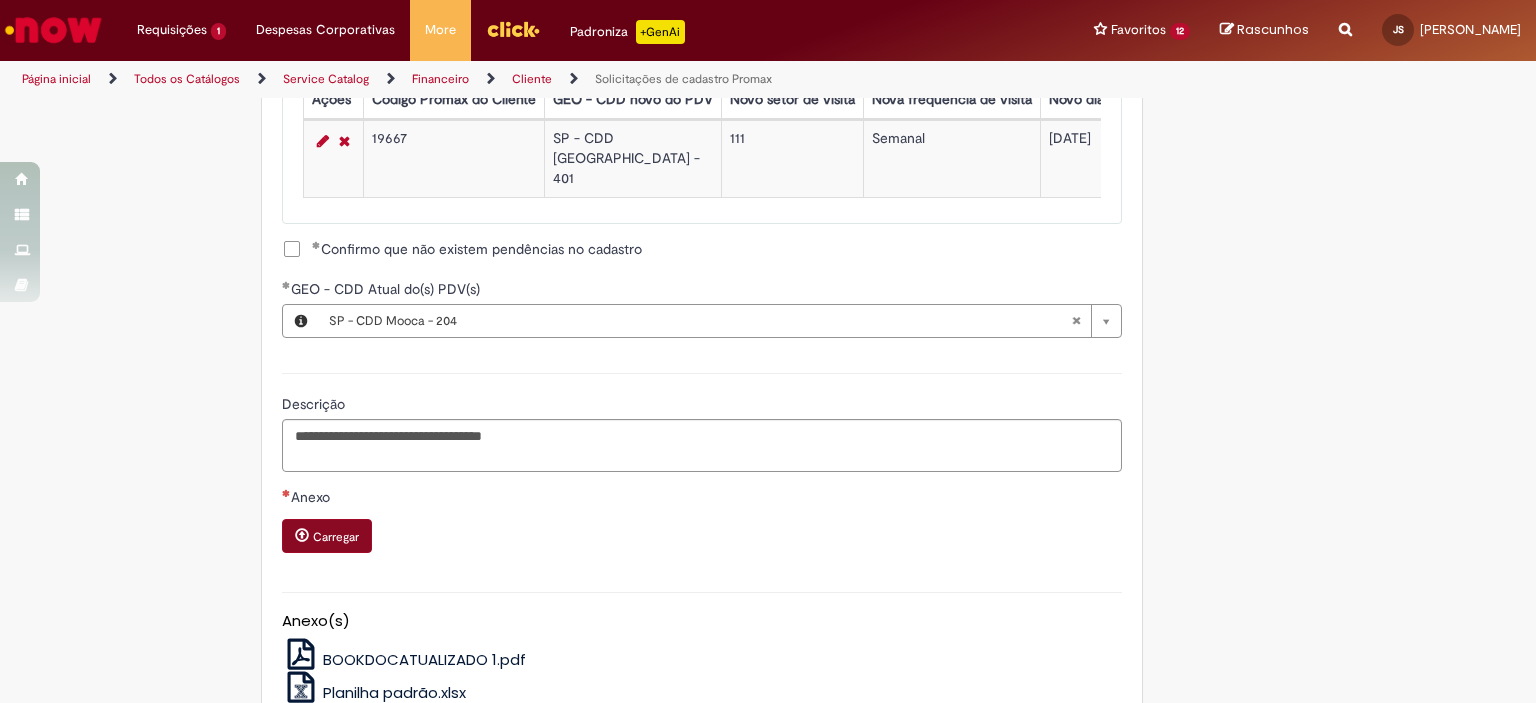 scroll, scrollTop: 1420, scrollLeft: 0, axis: vertical 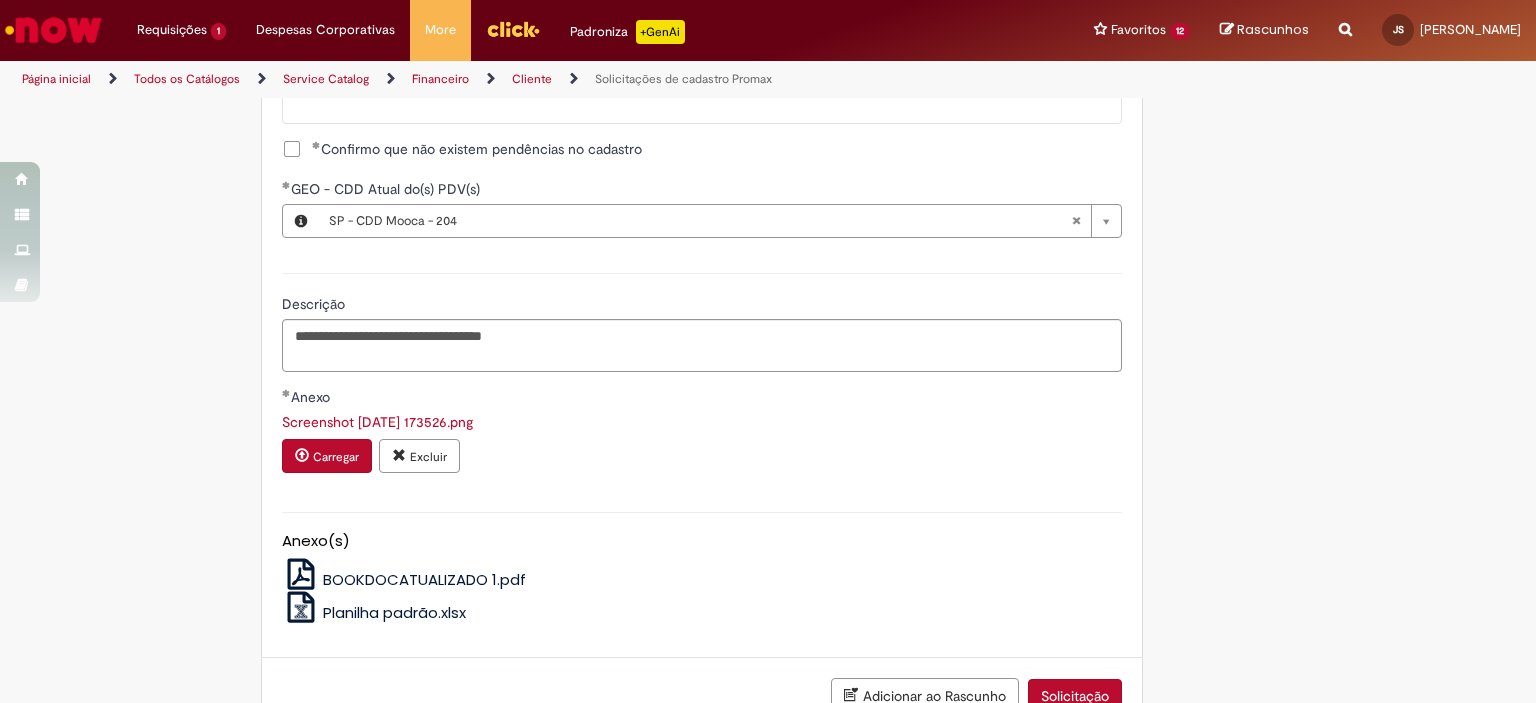 click on "Adicionar ao Rascunho        Solicitação" at bounding box center [702, 696] 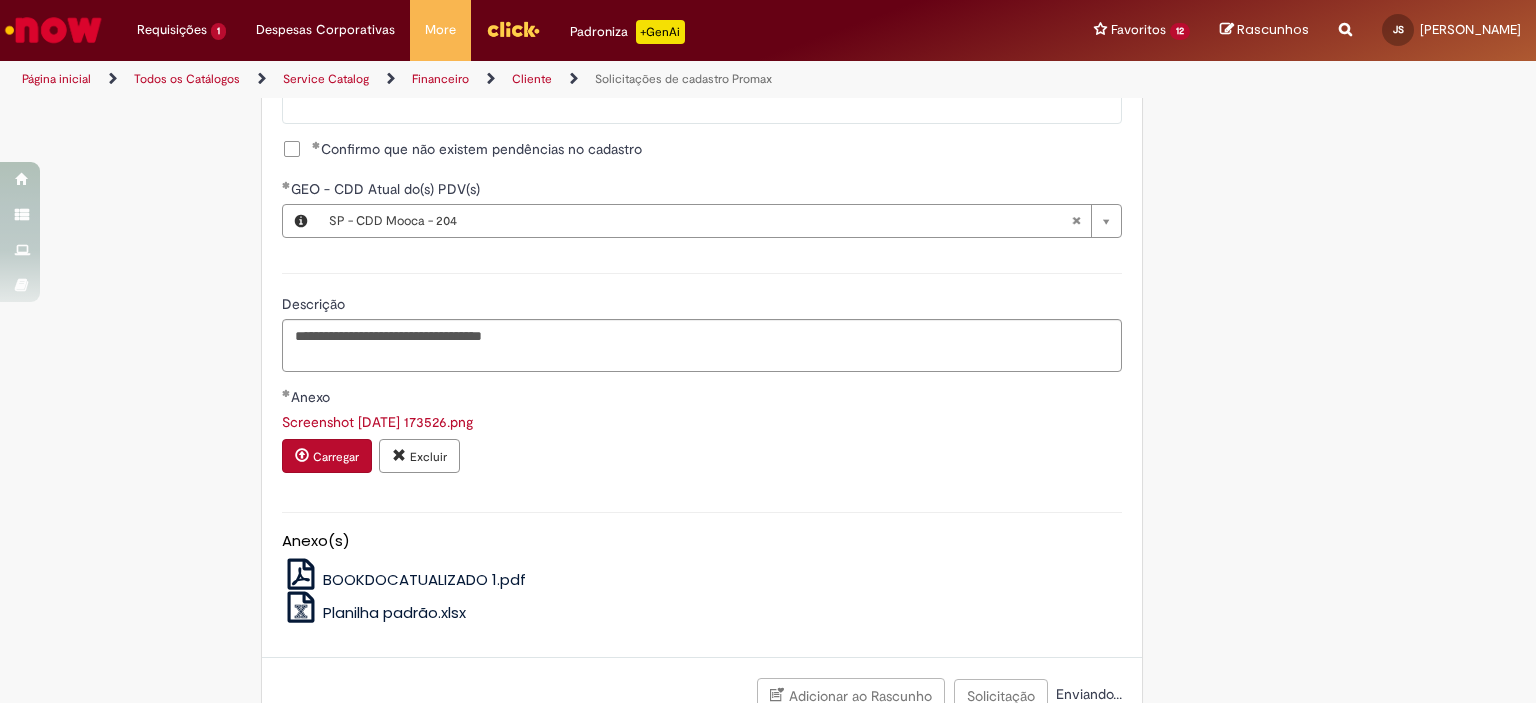 scroll, scrollTop: 1440, scrollLeft: 0, axis: vertical 